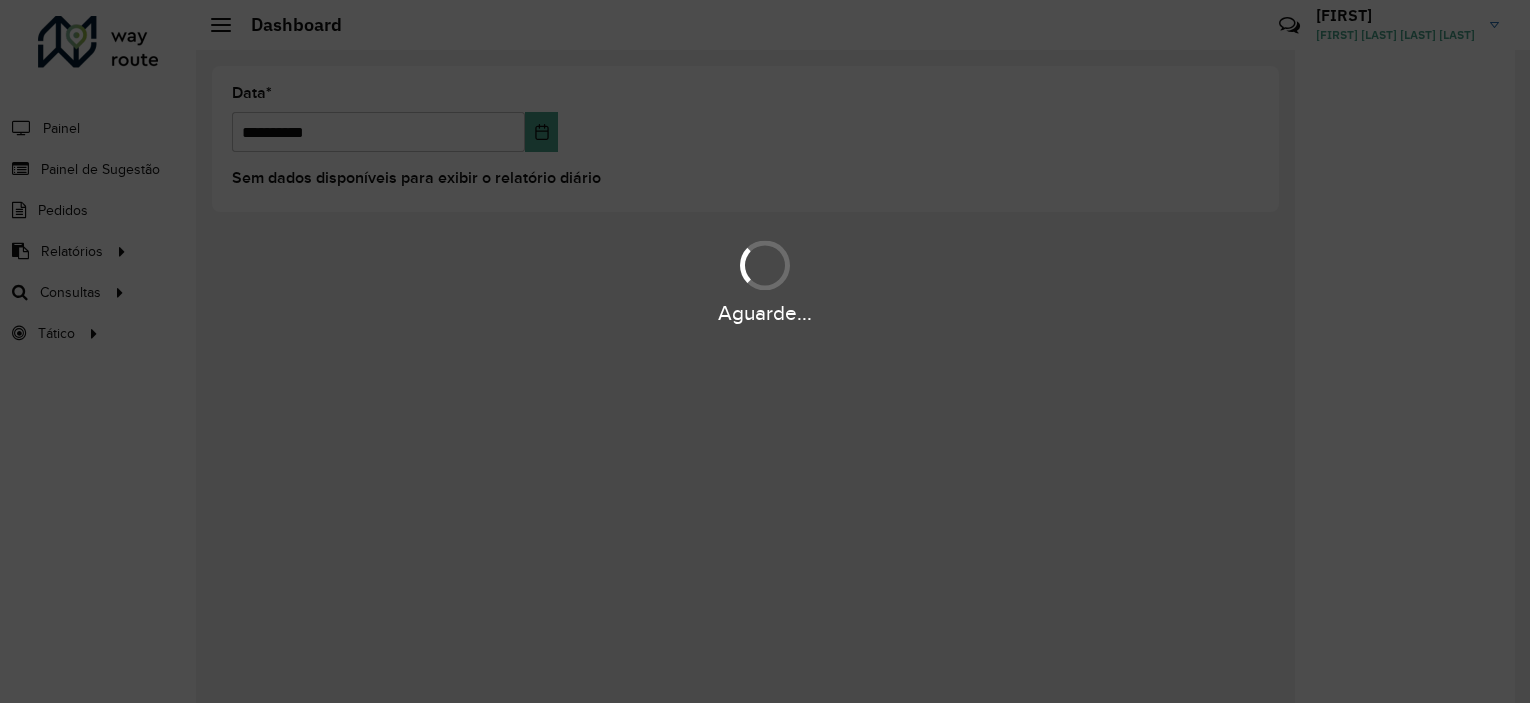scroll, scrollTop: 0, scrollLeft: 0, axis: both 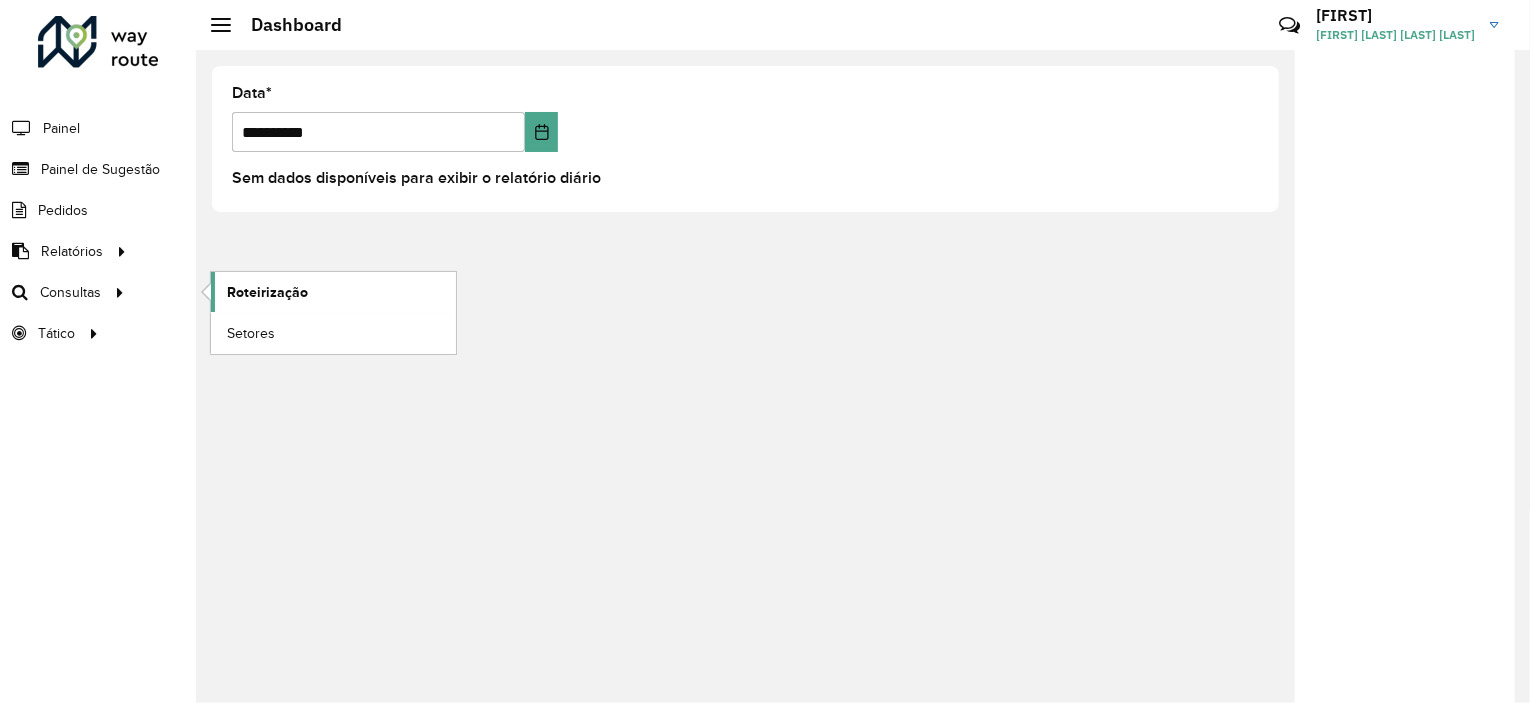 click on "Roteirização" 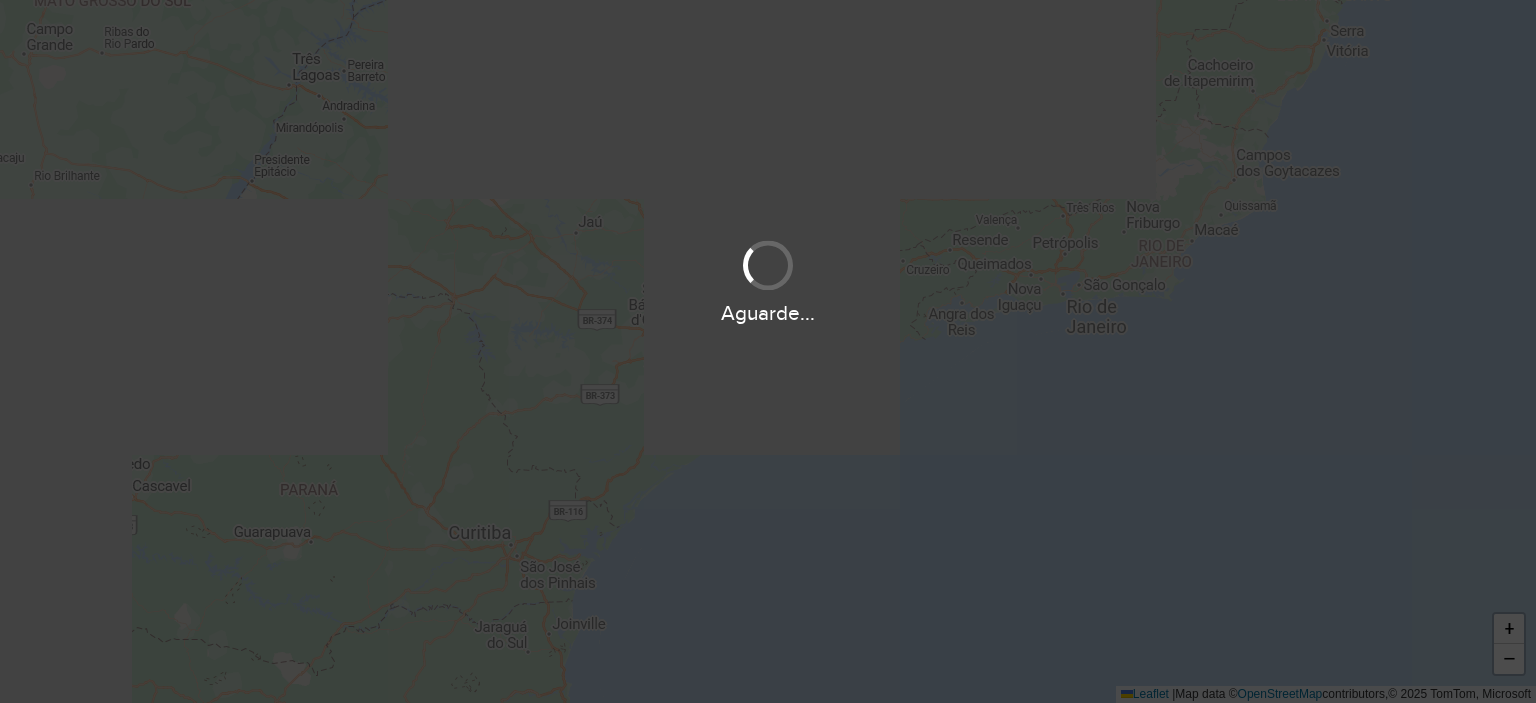 scroll, scrollTop: 0, scrollLeft: 0, axis: both 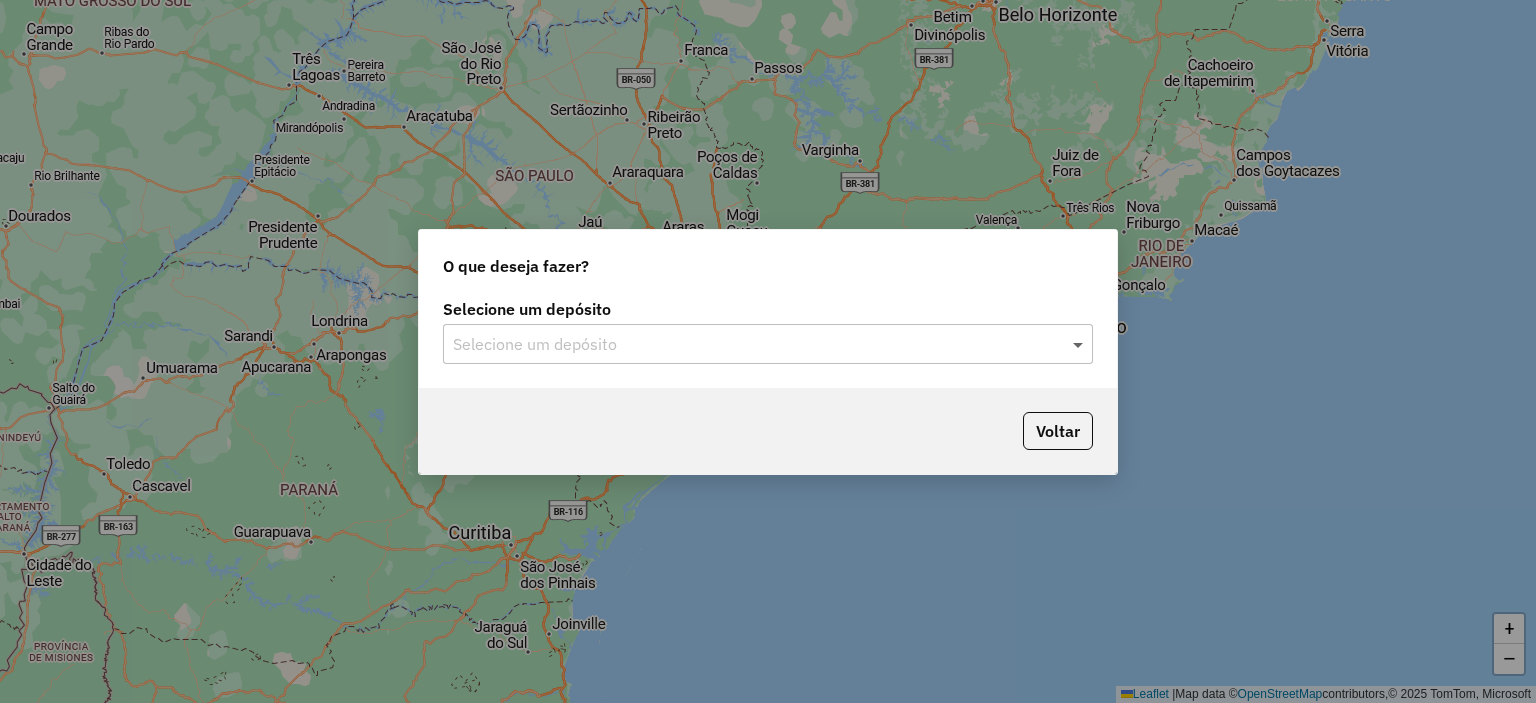 click 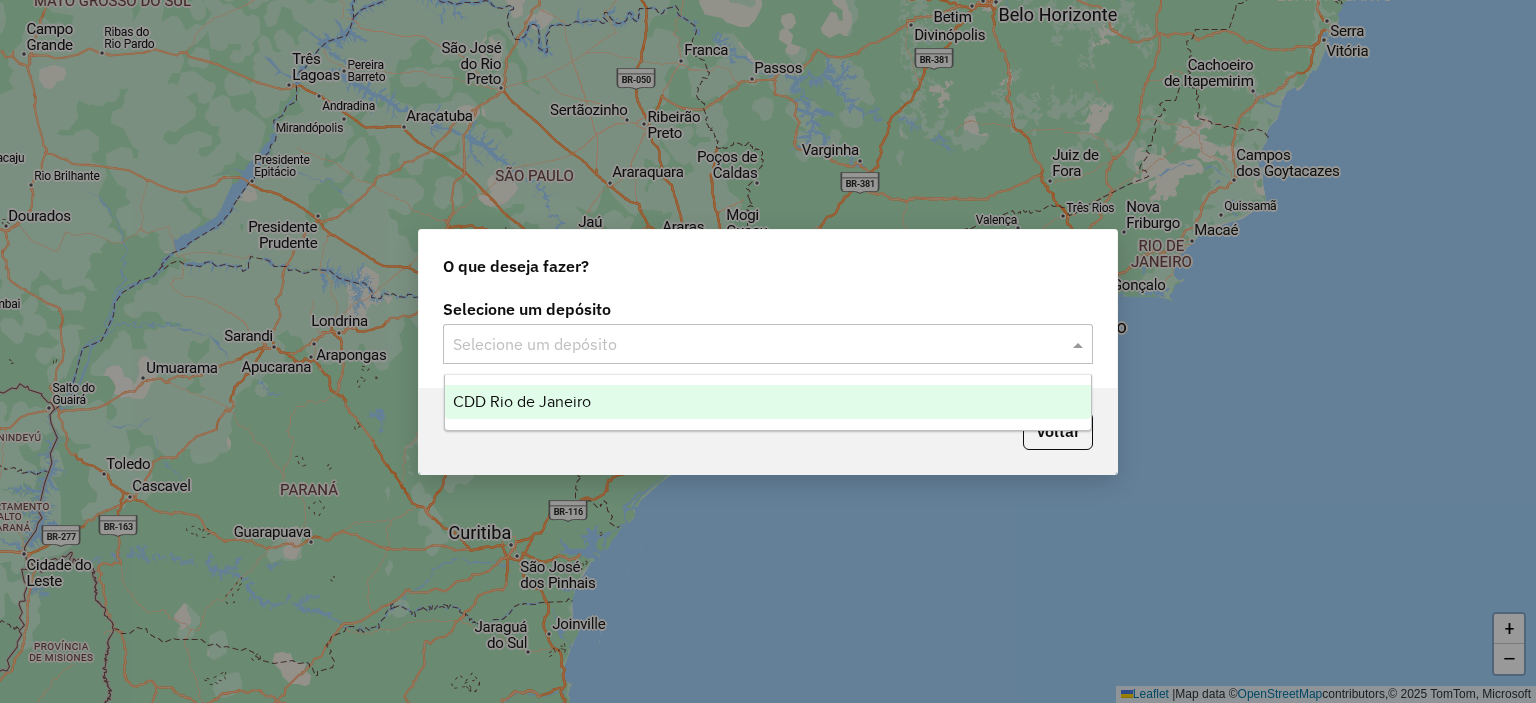 click on "CDD Rio de Janeiro" at bounding box center [522, 401] 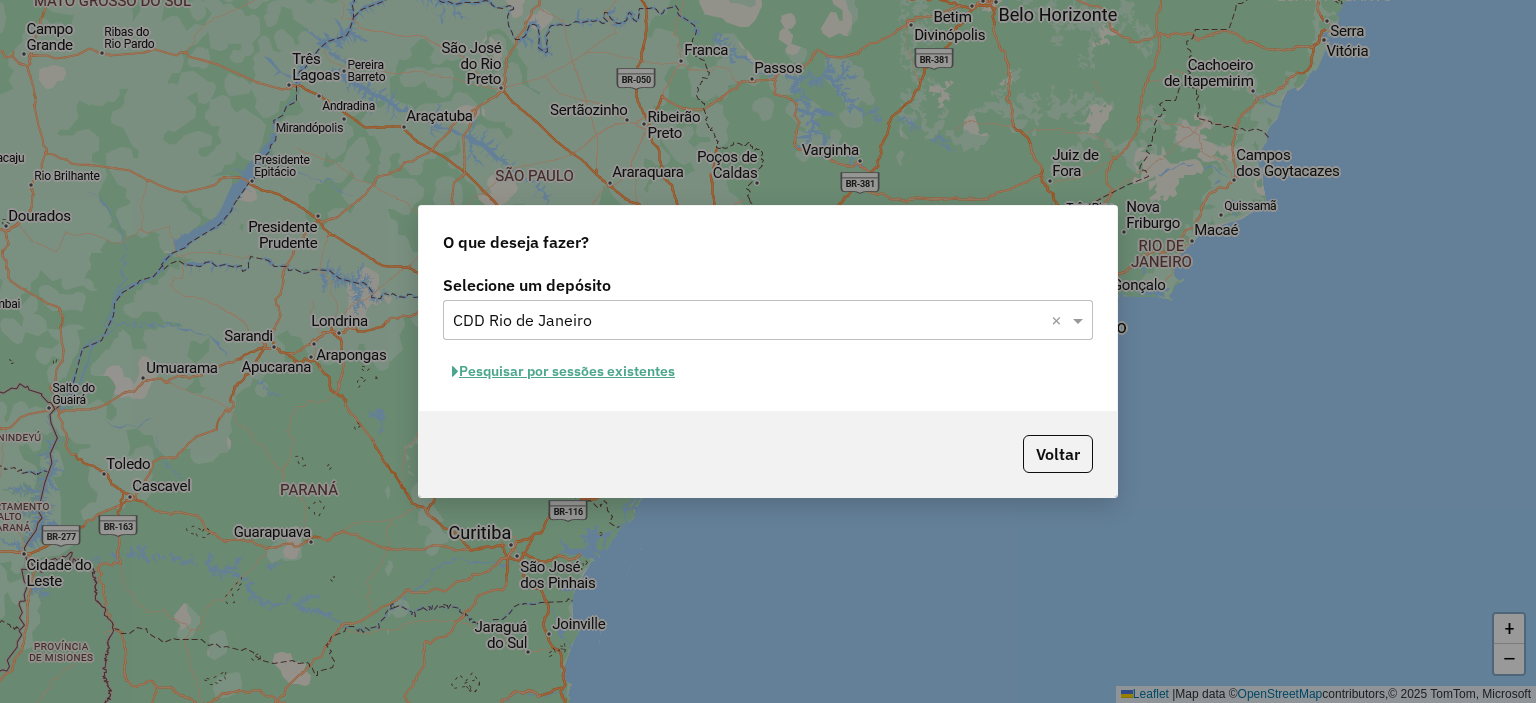 click on "Pesquisar por sessões existentes" 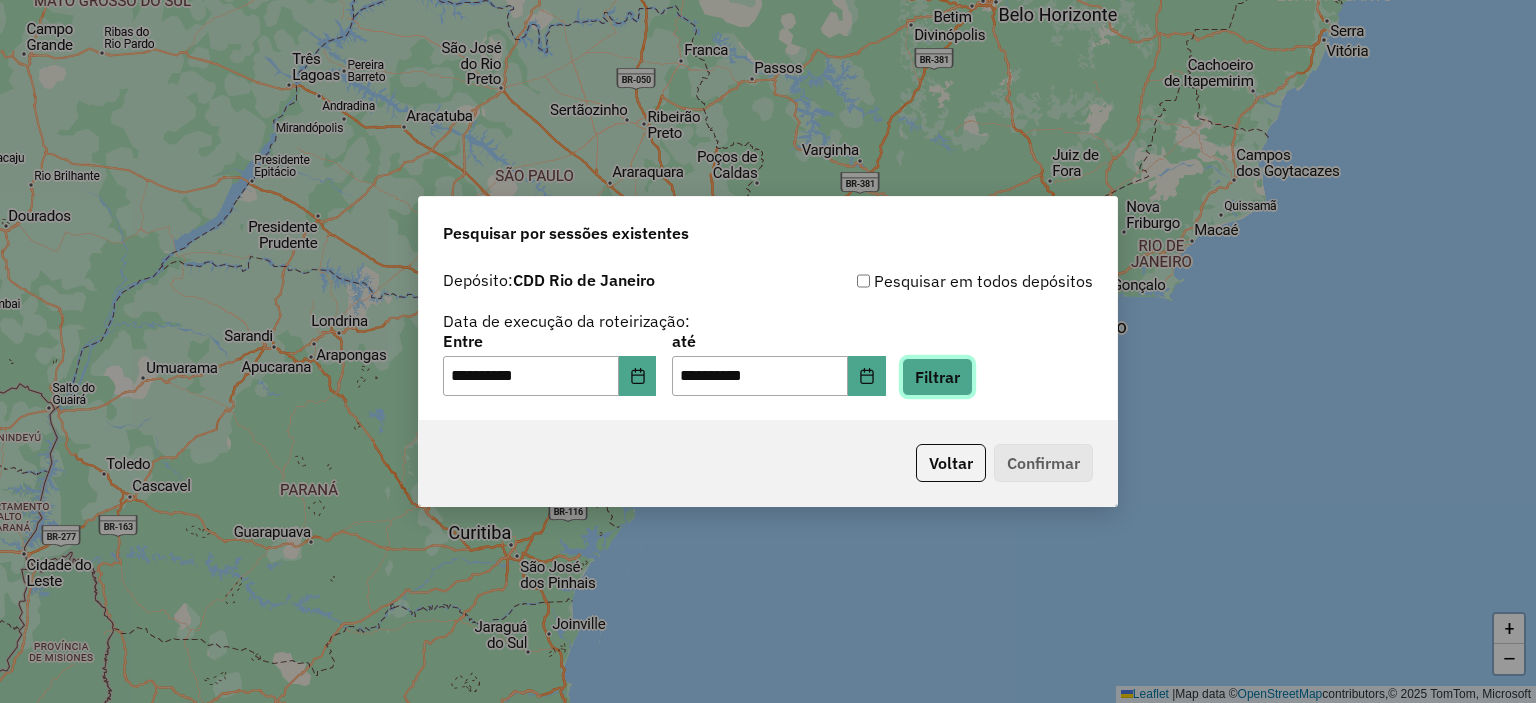 click on "Filtrar" 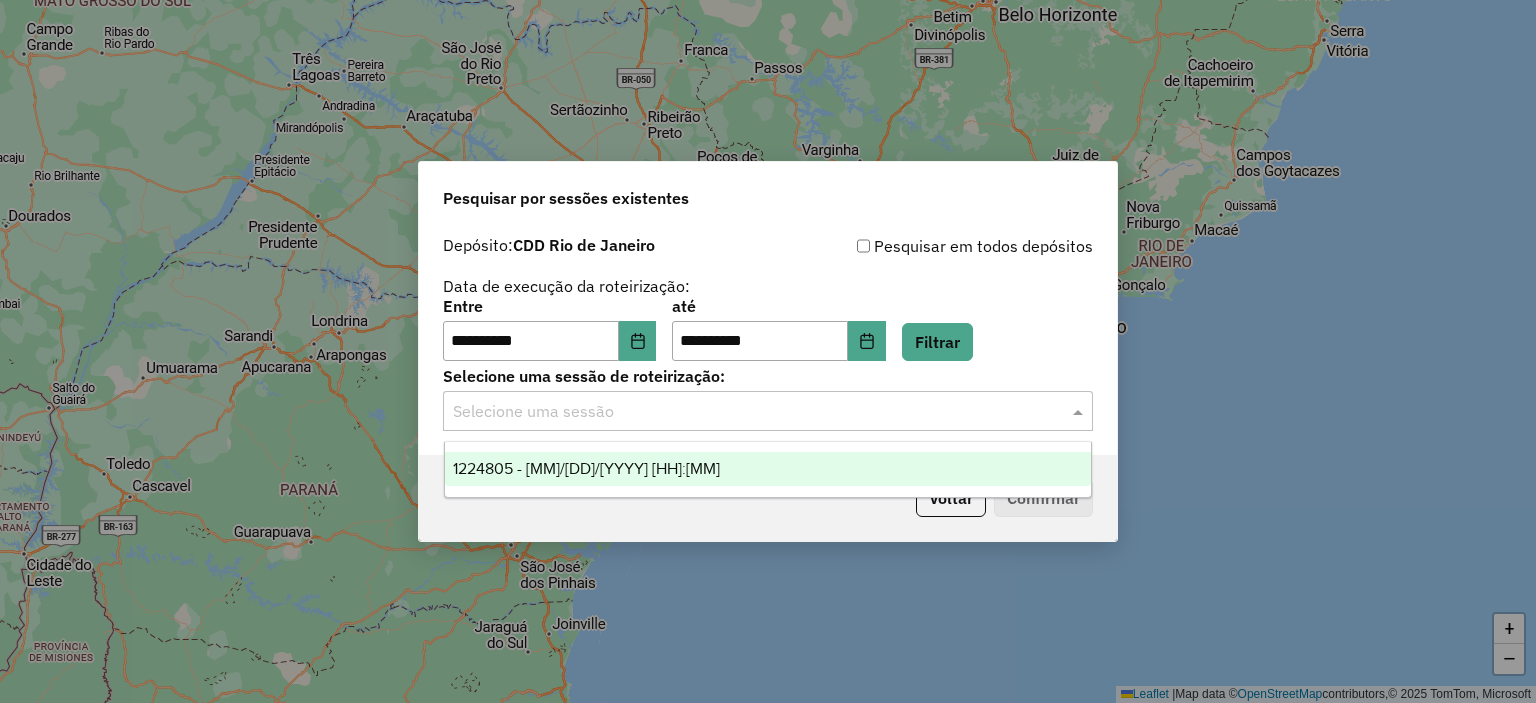 click on "Selecione uma sessão" 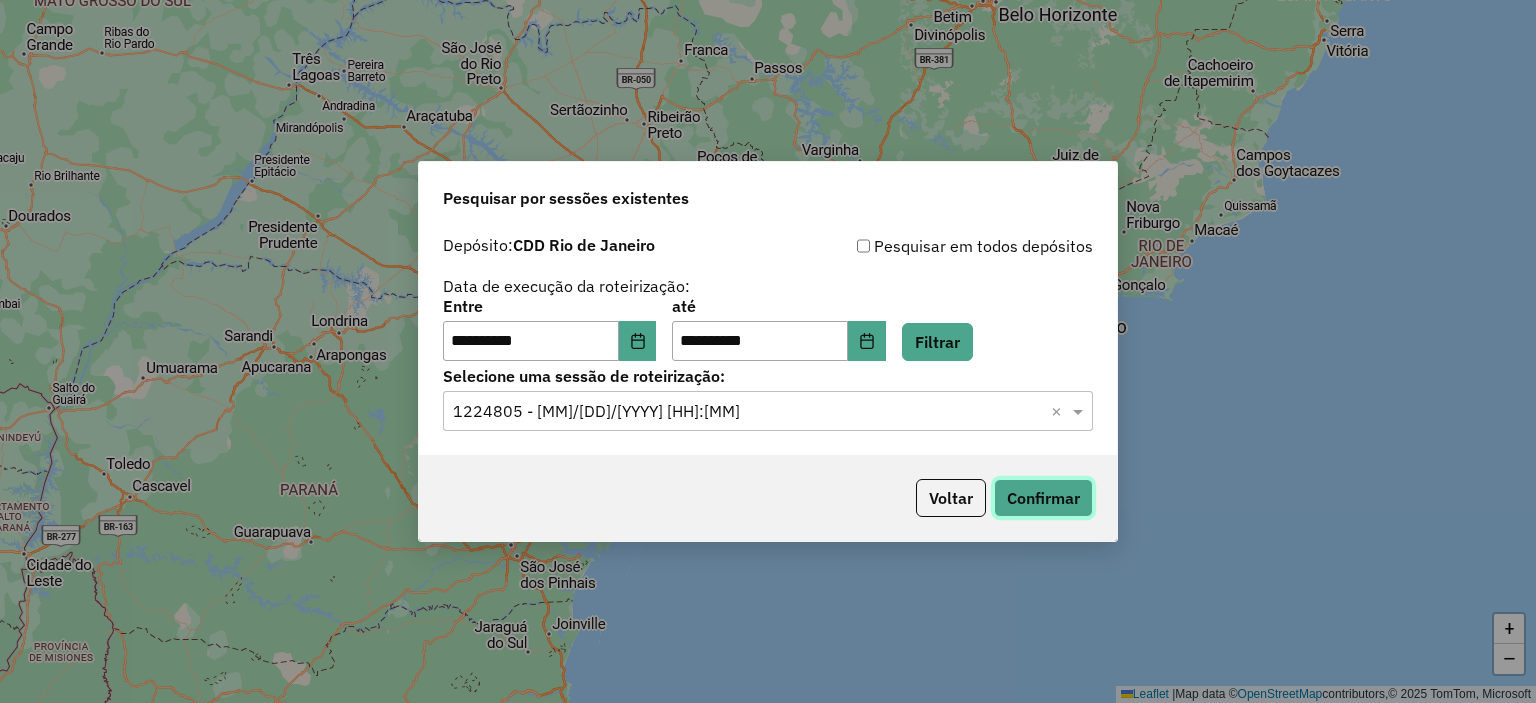 click on "Confirmar" 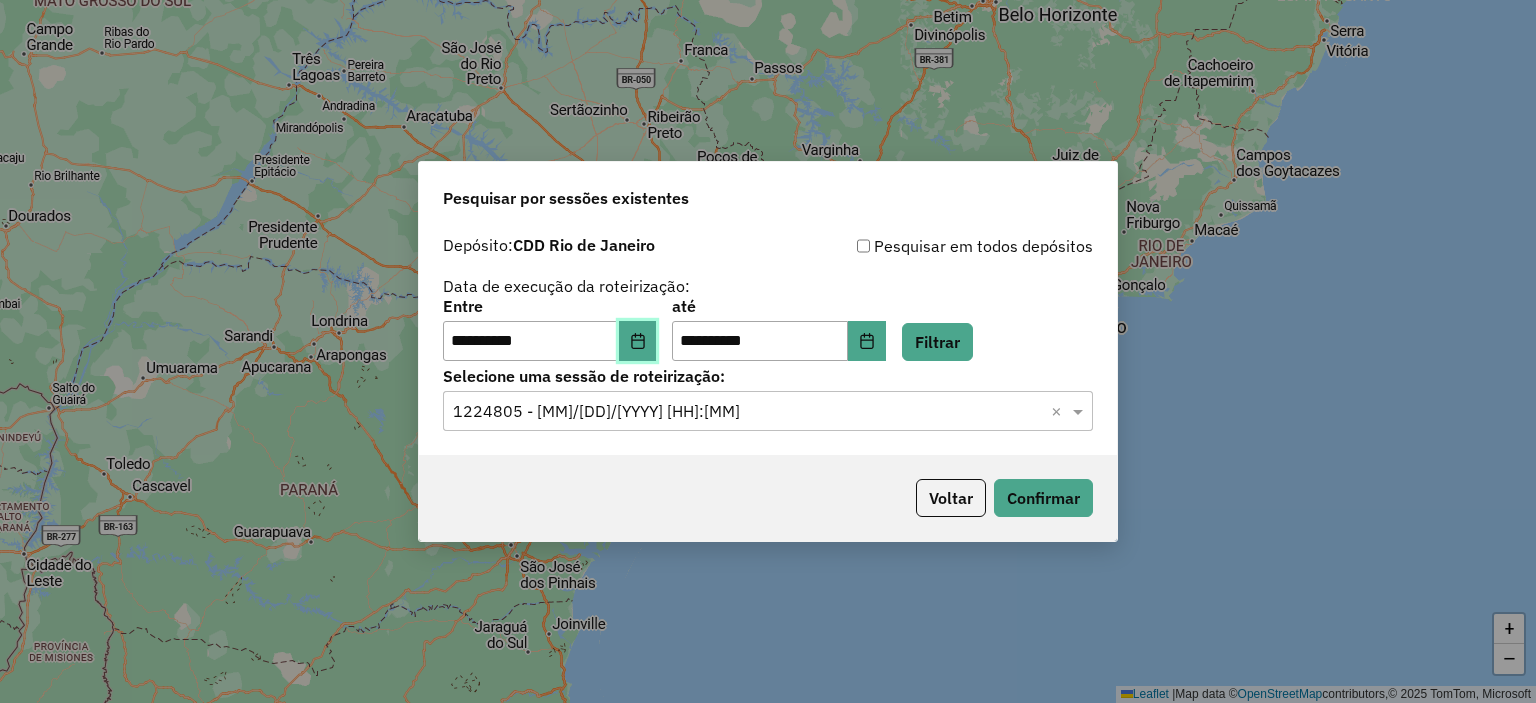 click 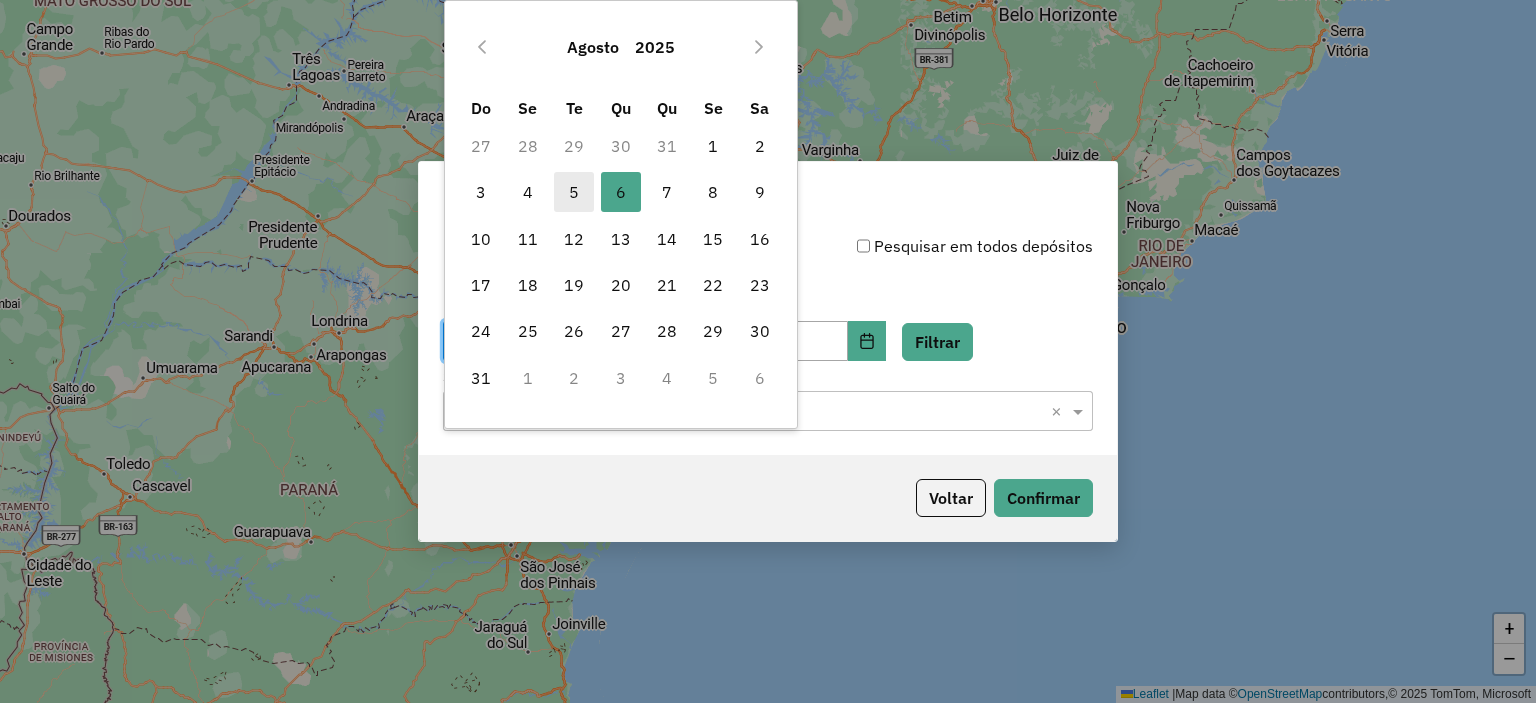 click on "5" at bounding box center [574, 192] 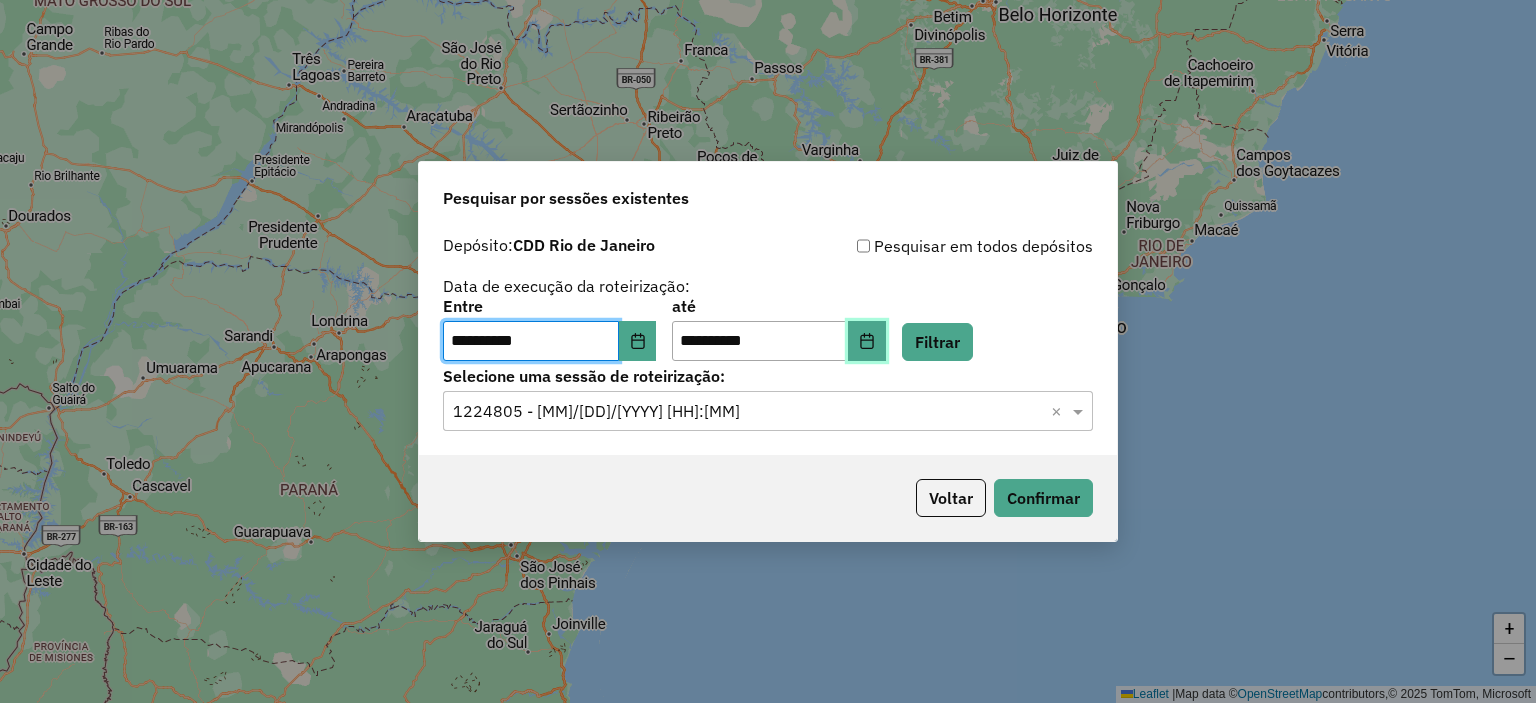 click 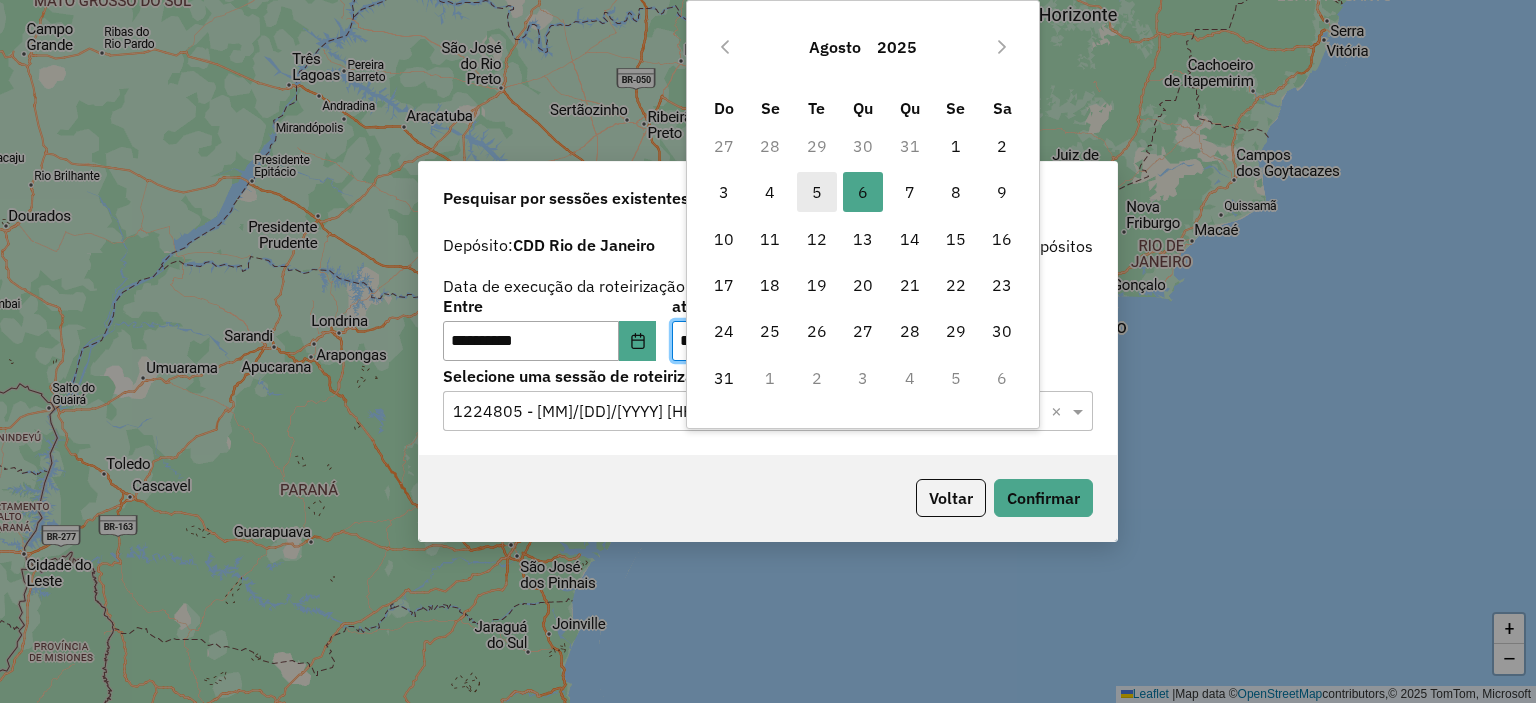 click on "5" at bounding box center [817, 192] 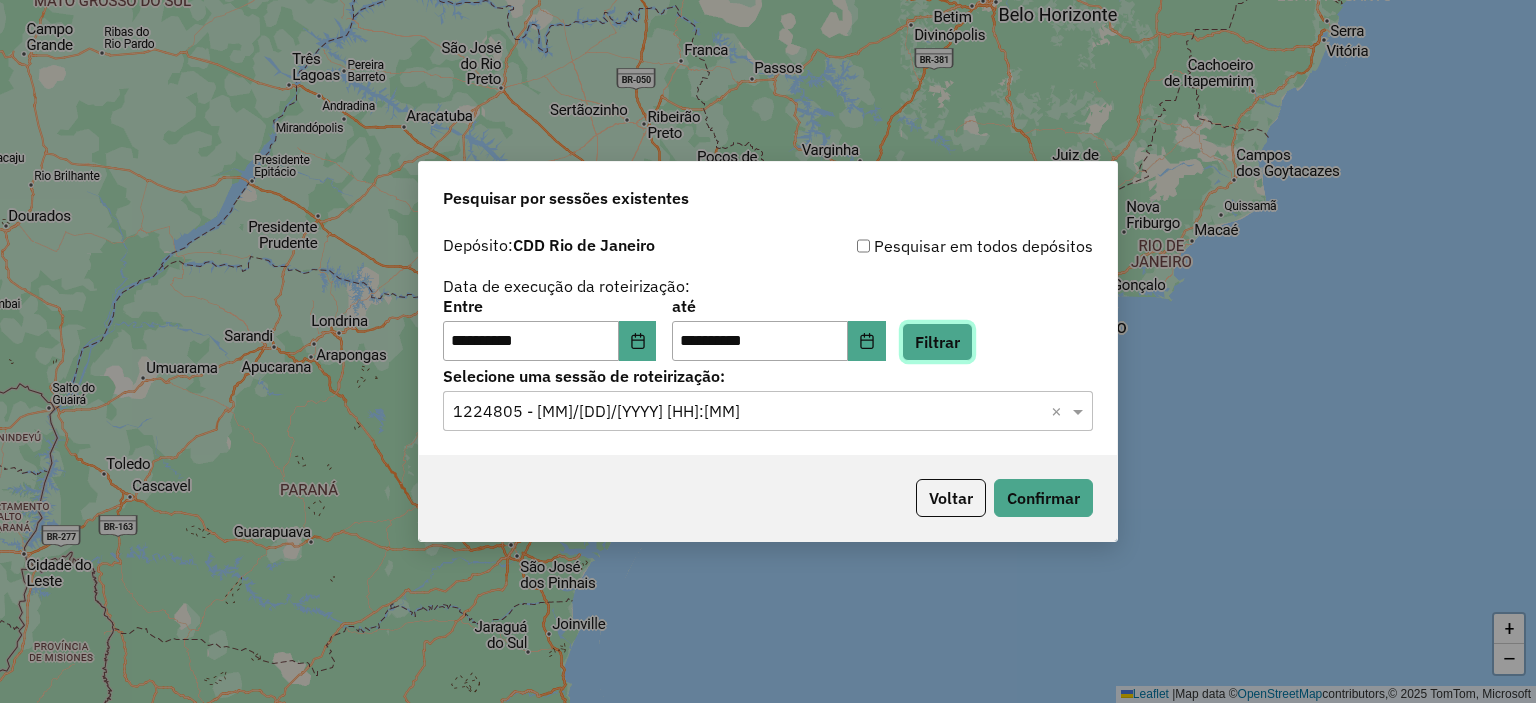 click on "Filtrar" 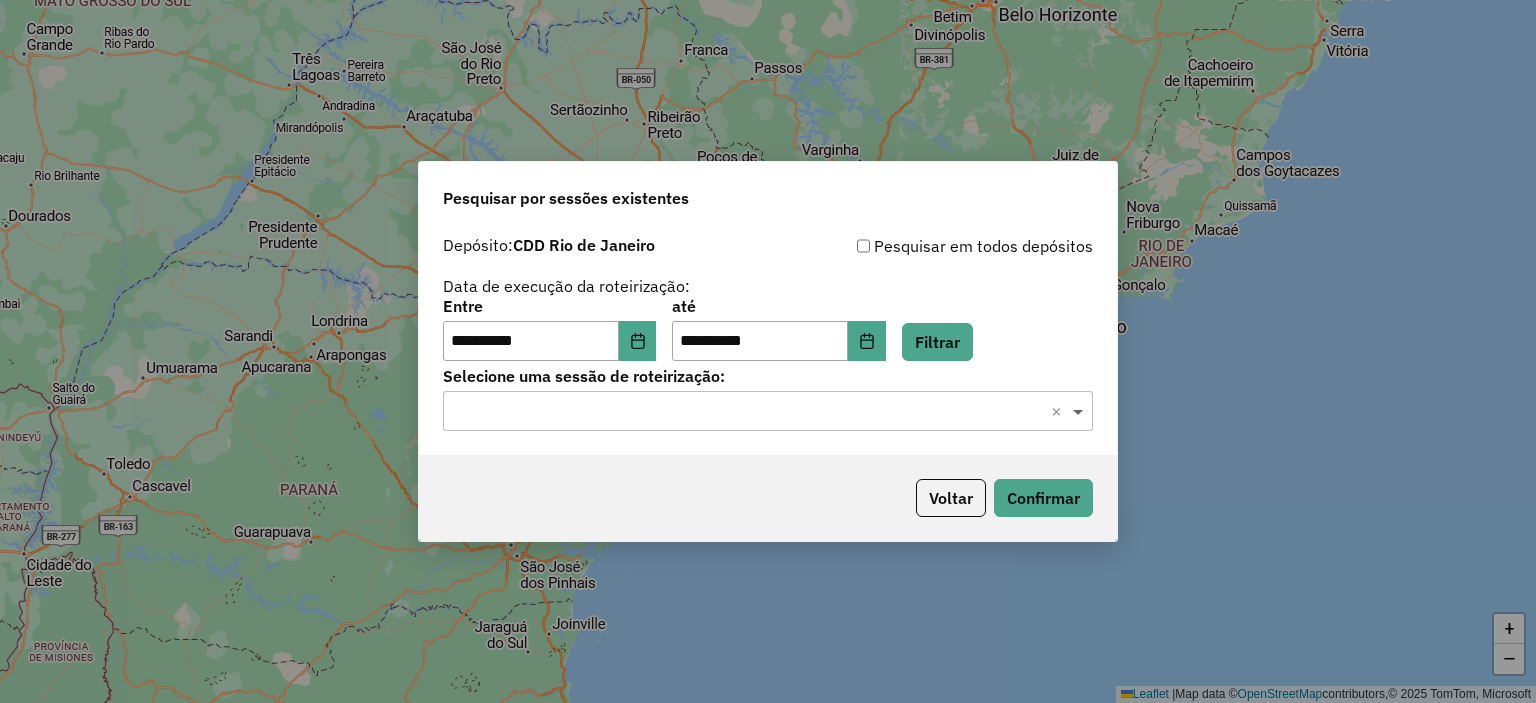 click 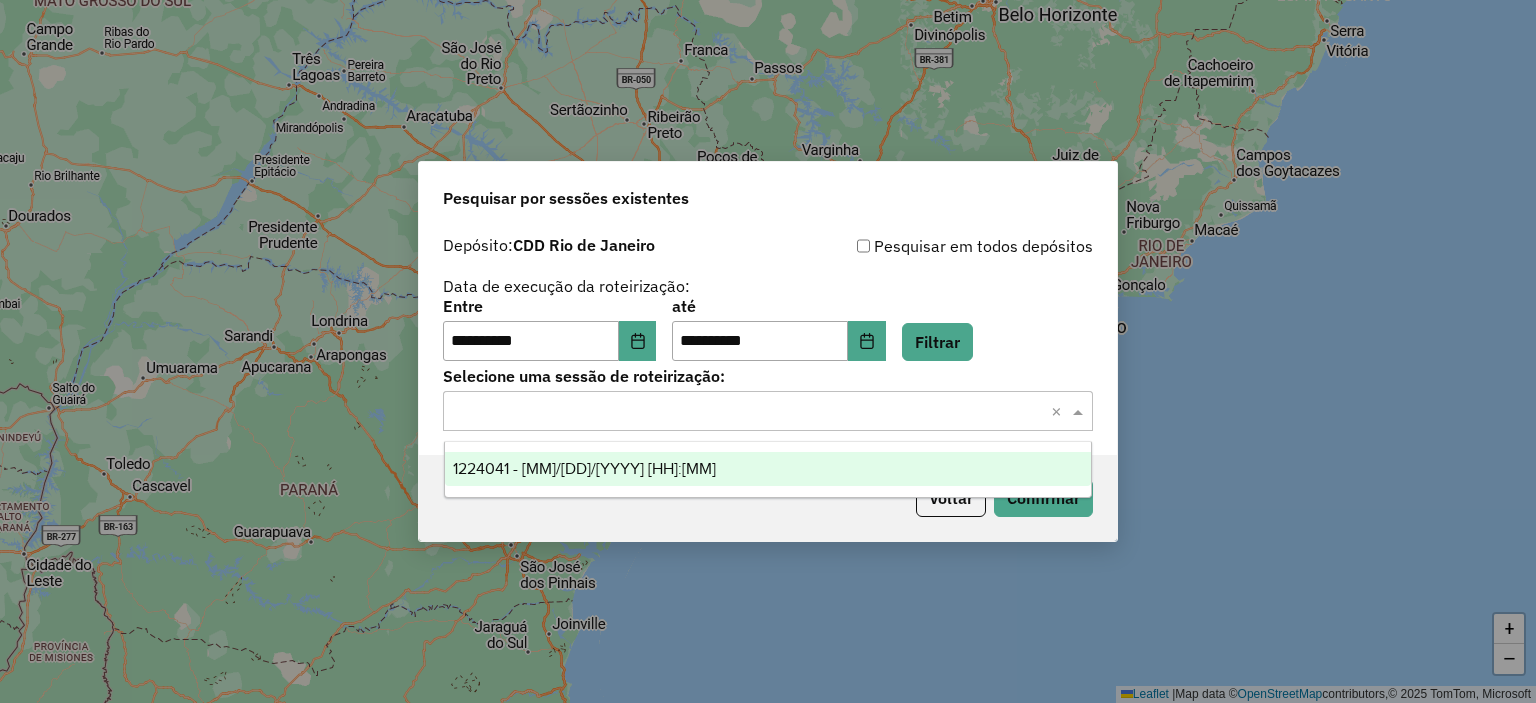 click on "1224041 - 05/08/2025 20:00" at bounding box center [584, 468] 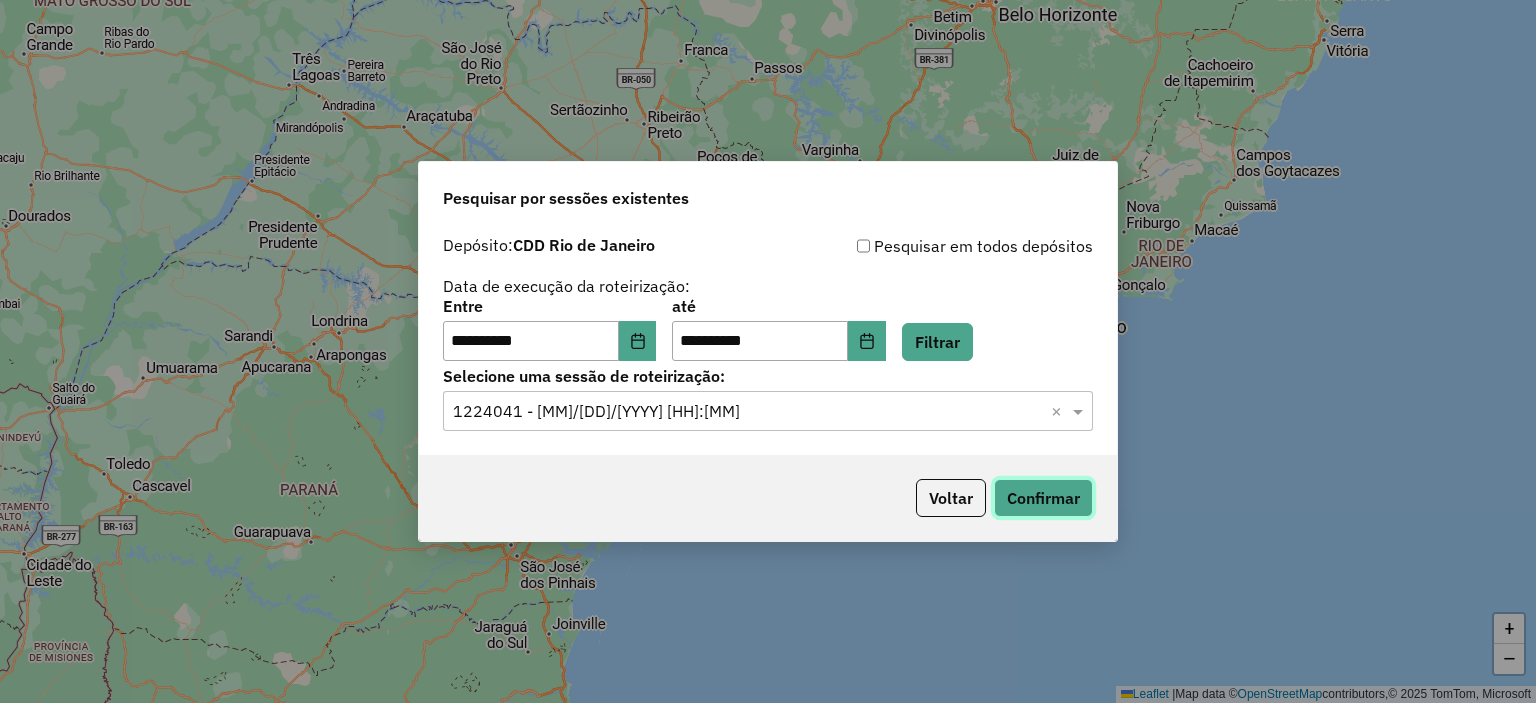 click on "Confirmar" 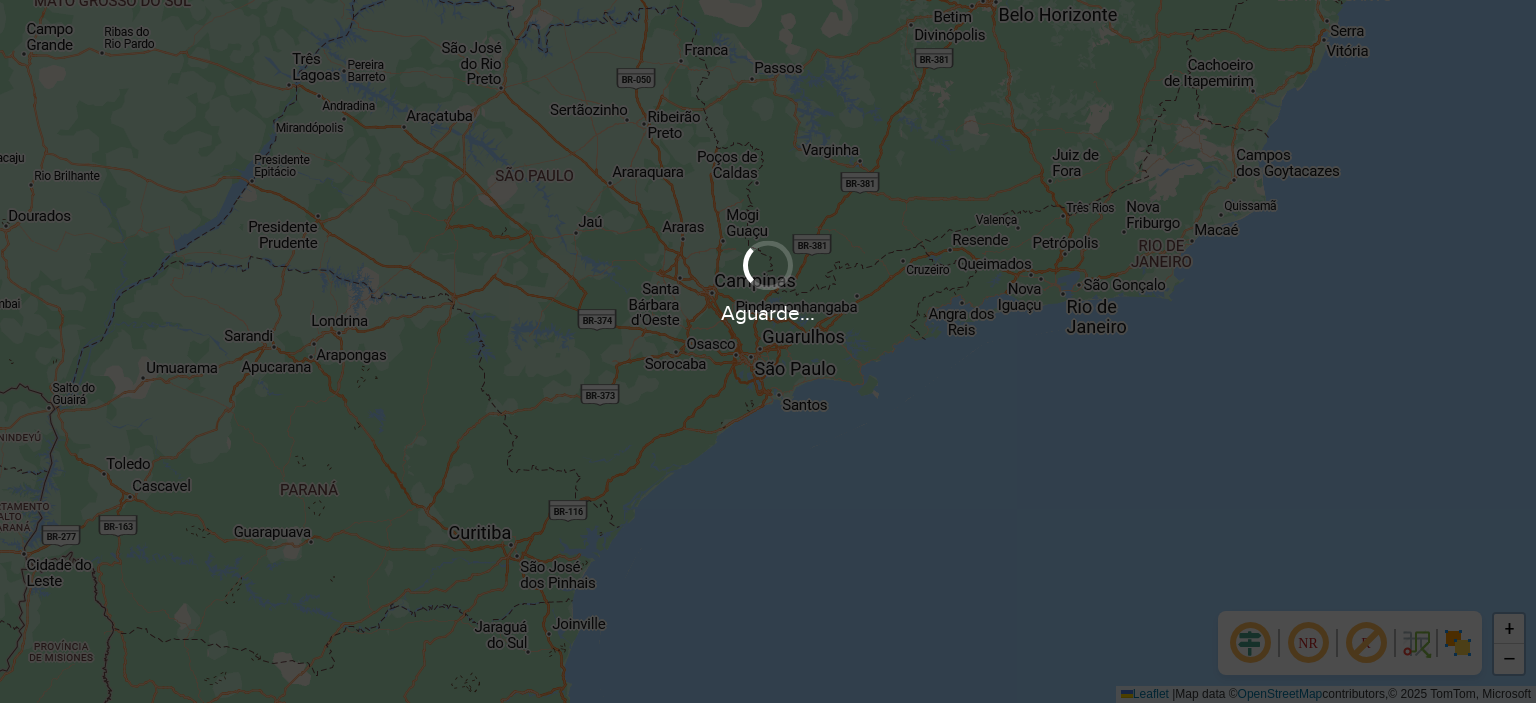 scroll, scrollTop: 0, scrollLeft: 0, axis: both 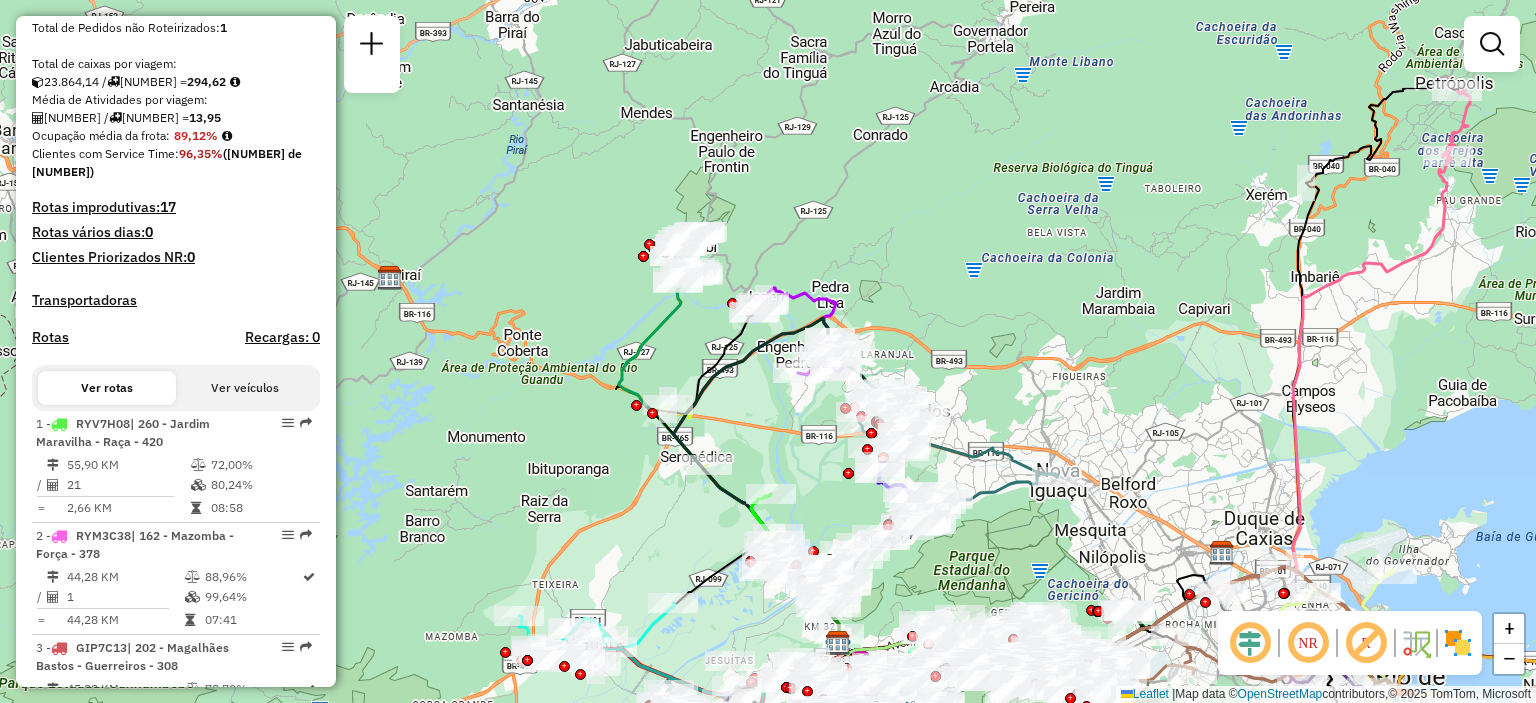 drag, startPoint x: 596, startPoint y: 113, endPoint x: 627, endPoint y: 270, distance: 160.03125 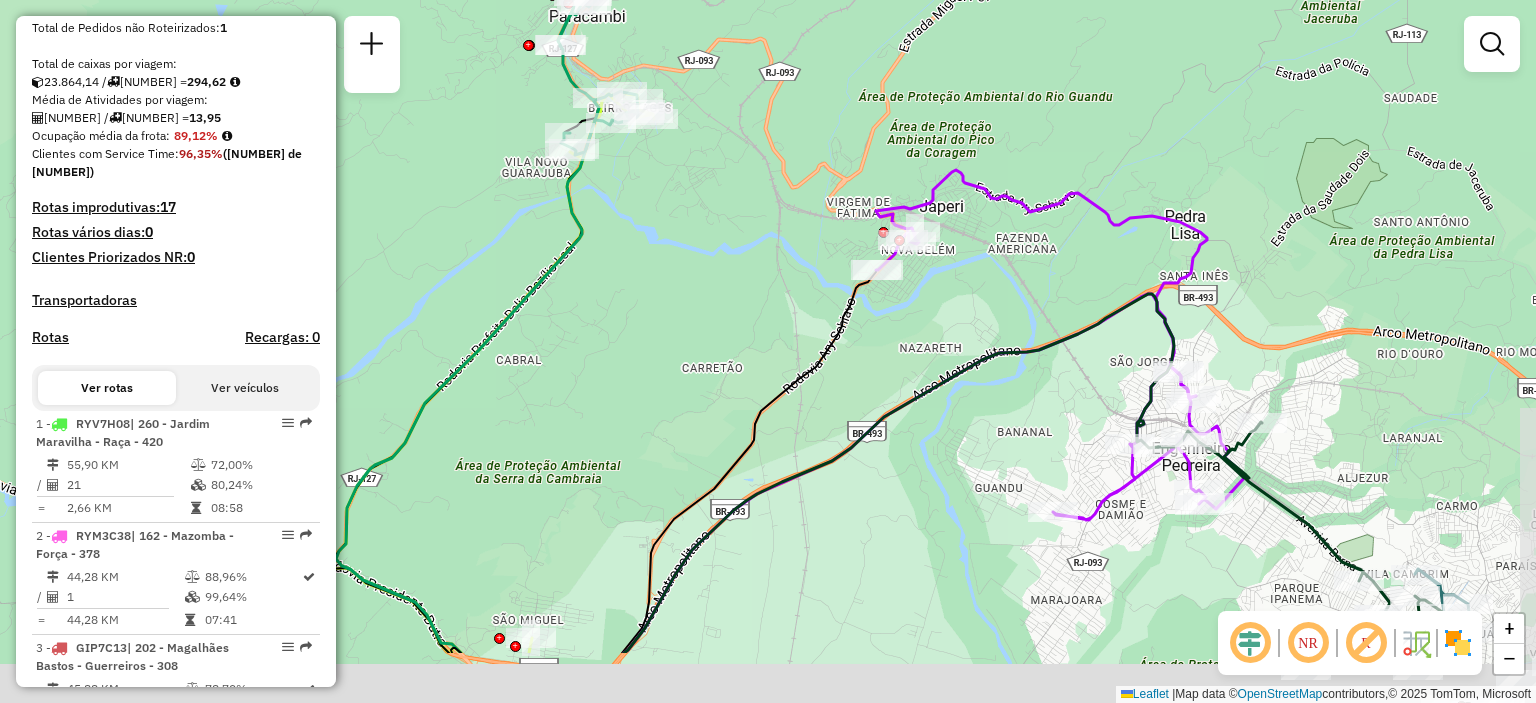 drag, startPoint x: 816, startPoint y: 332, endPoint x: 769, endPoint y: 207, distance: 133.544 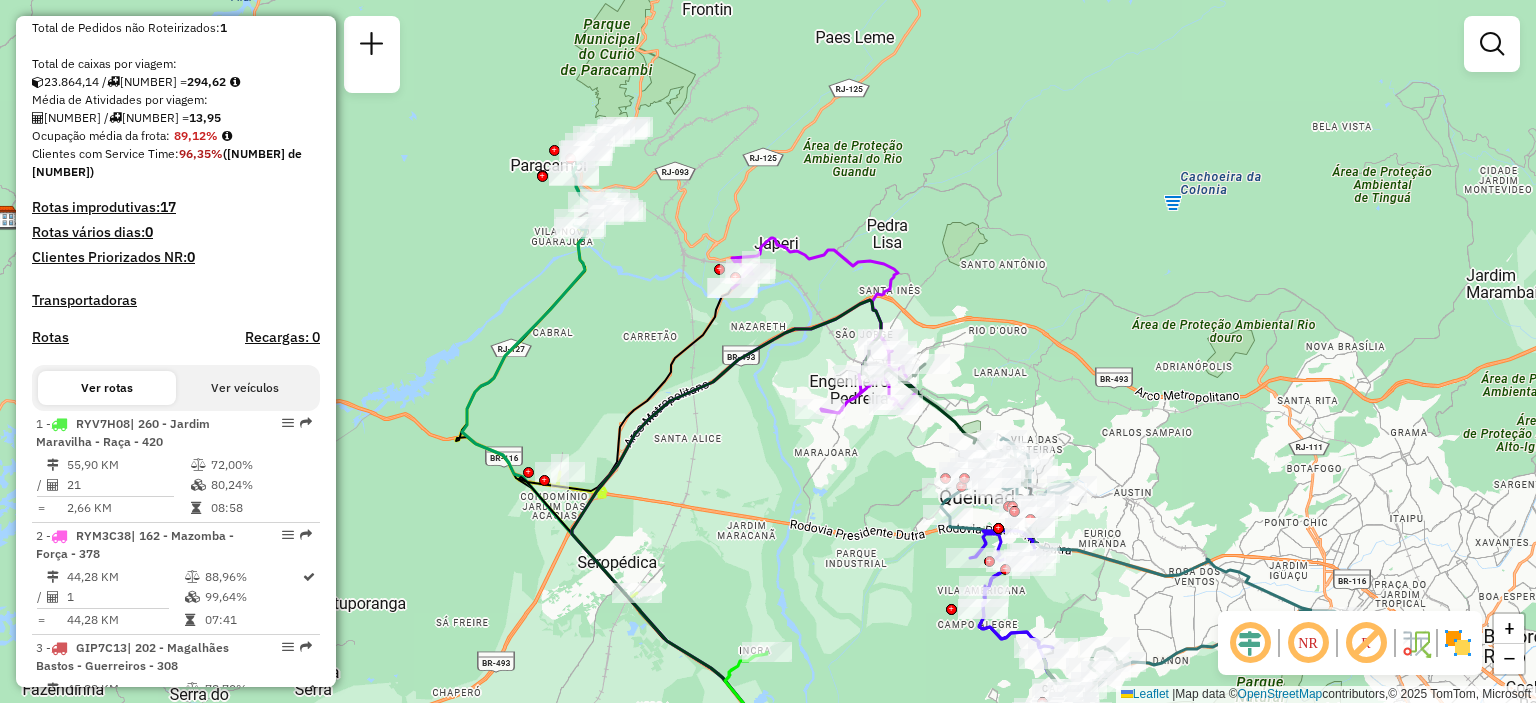 drag, startPoint x: 778, startPoint y: 281, endPoint x: 693, endPoint y: 332, distance: 99.12618 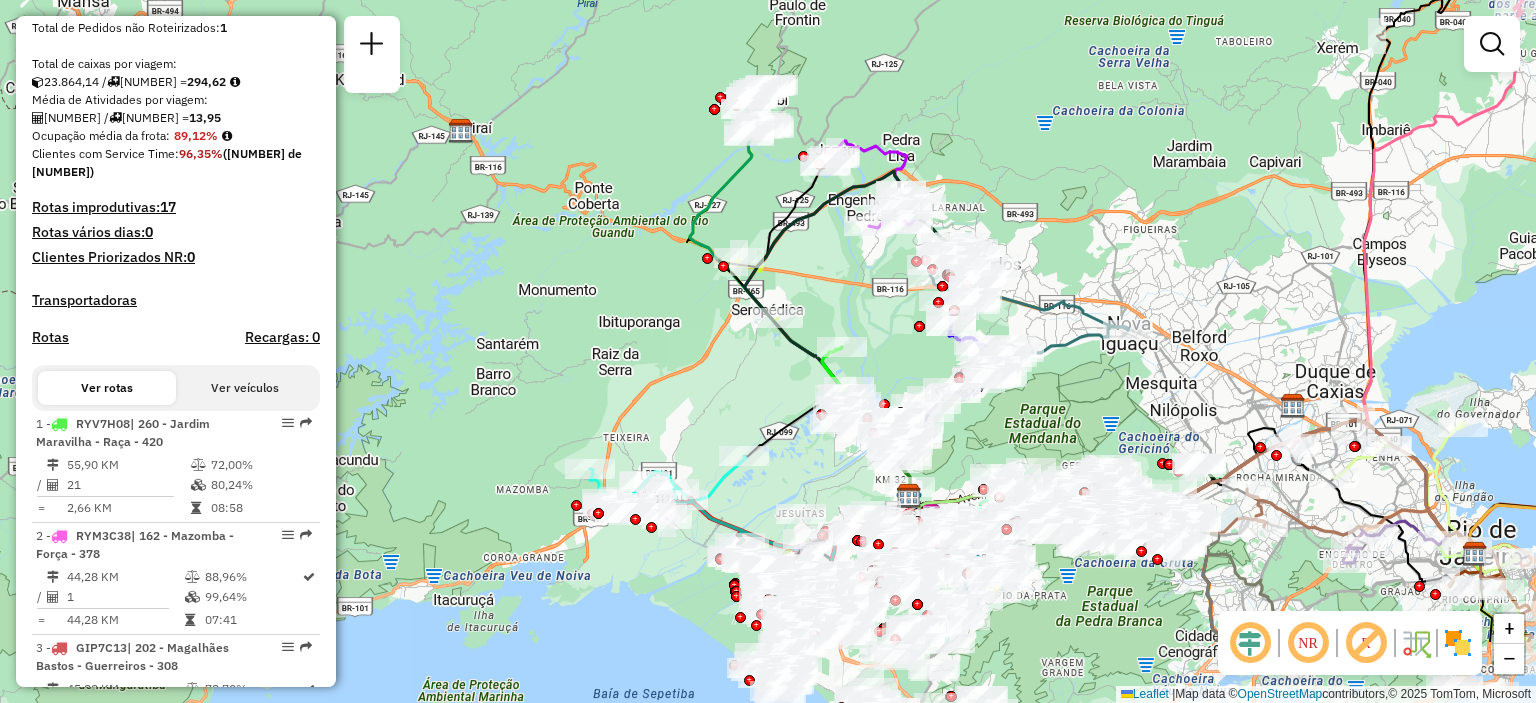 drag, startPoint x: 686, startPoint y: 427, endPoint x: 690, endPoint y: 291, distance: 136.0588 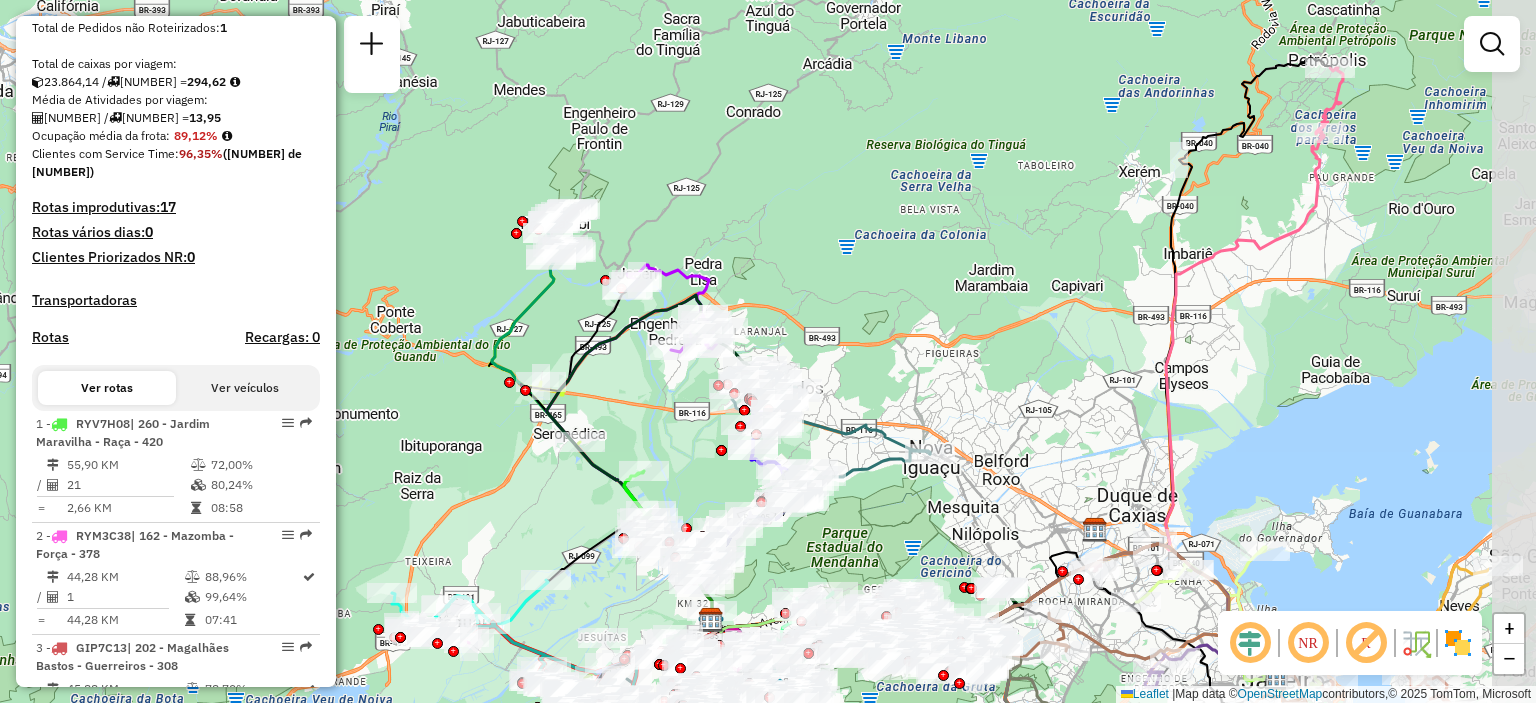 drag, startPoint x: 1100, startPoint y: 131, endPoint x: 899, endPoint y: 259, distance: 238.29604 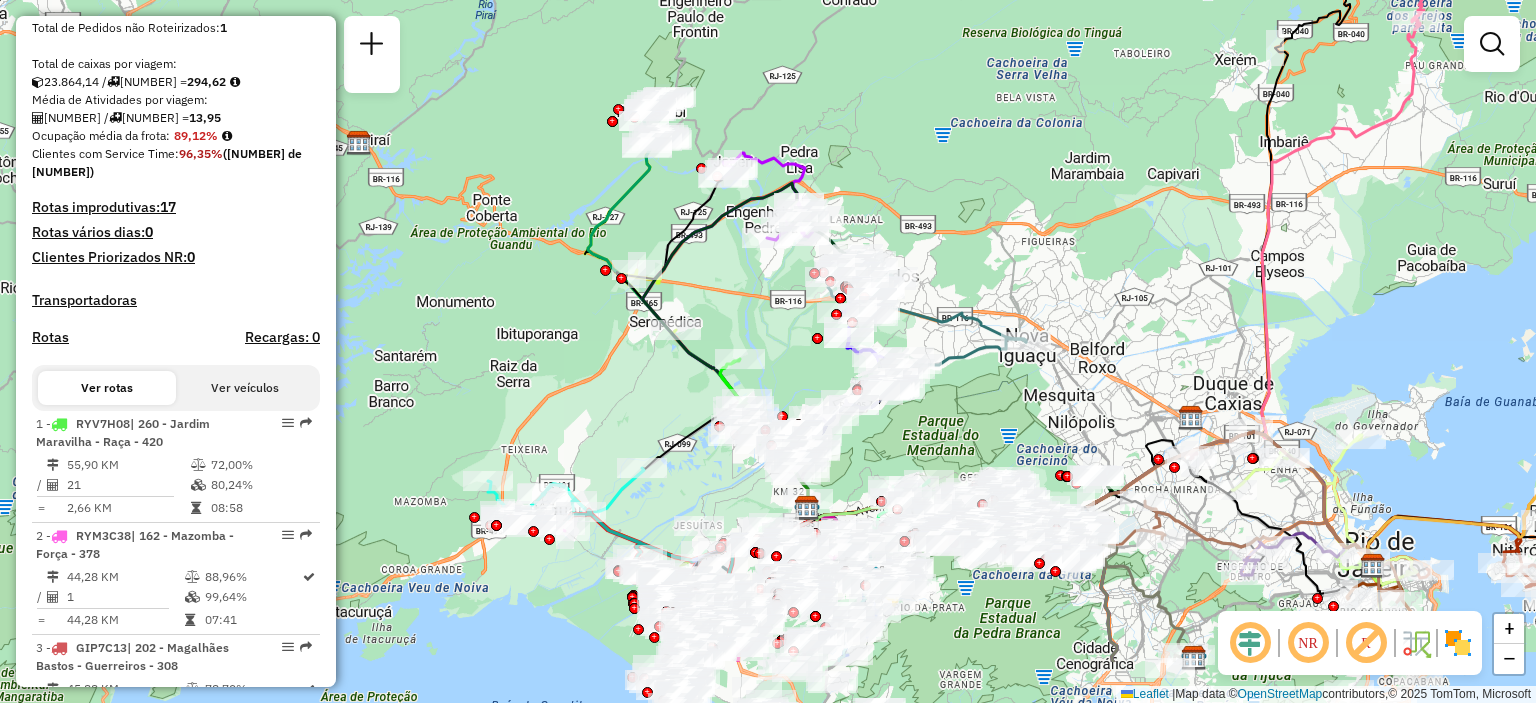 drag, startPoint x: 886, startPoint y: 295, endPoint x: 1014, endPoint y: 163, distance: 183.86952 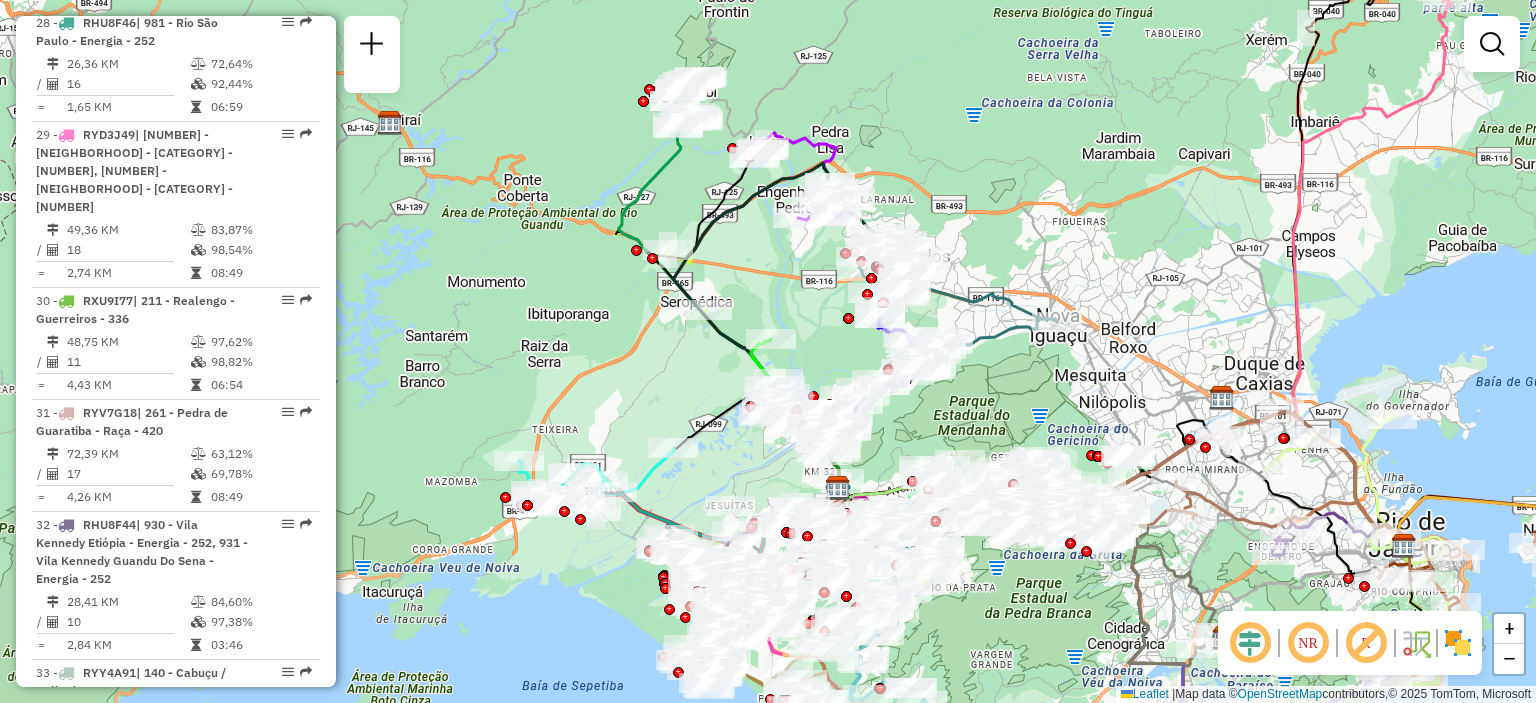 scroll, scrollTop: 4856, scrollLeft: 0, axis: vertical 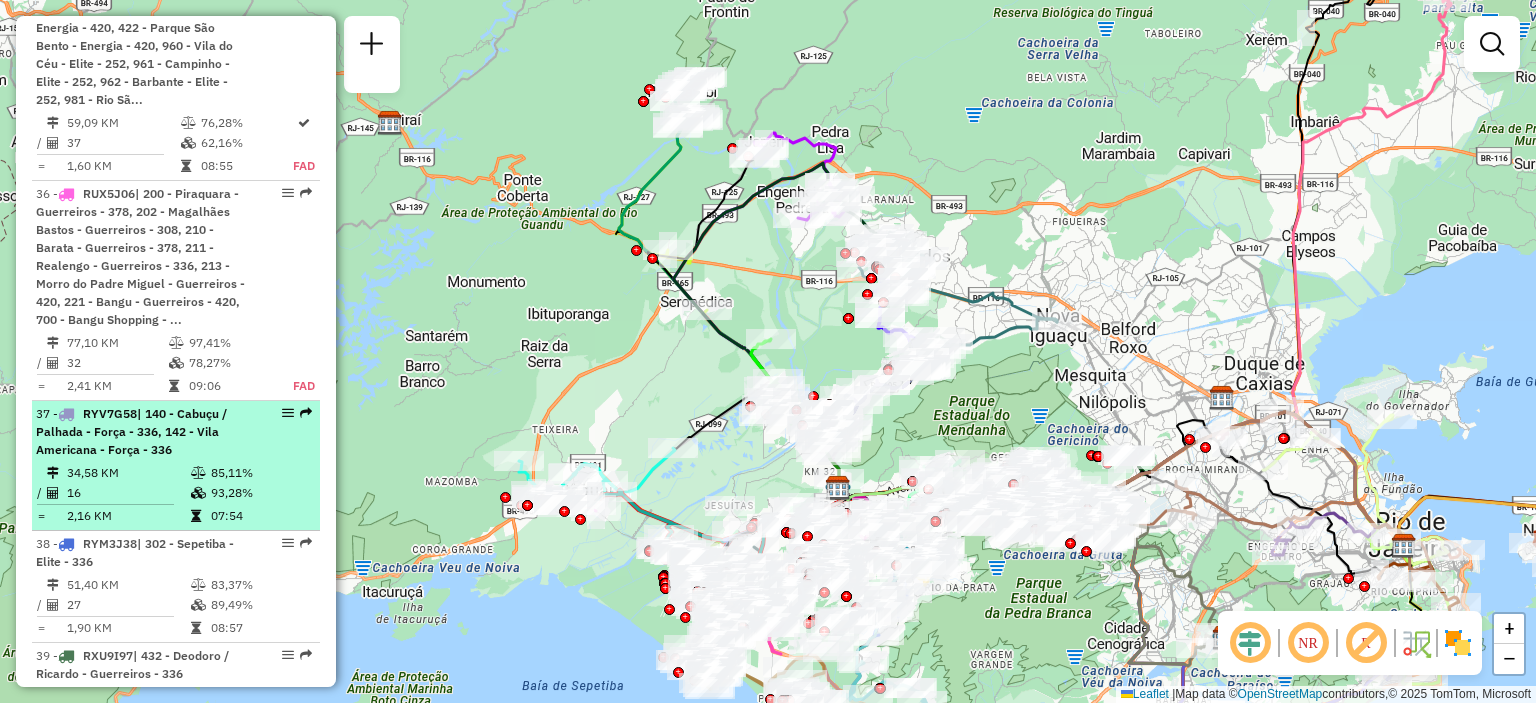 click on "| 140 - Cabuçu / Palhada - Força - 336, 142 - Vila Americana - Força - 336" at bounding box center (131, 431) 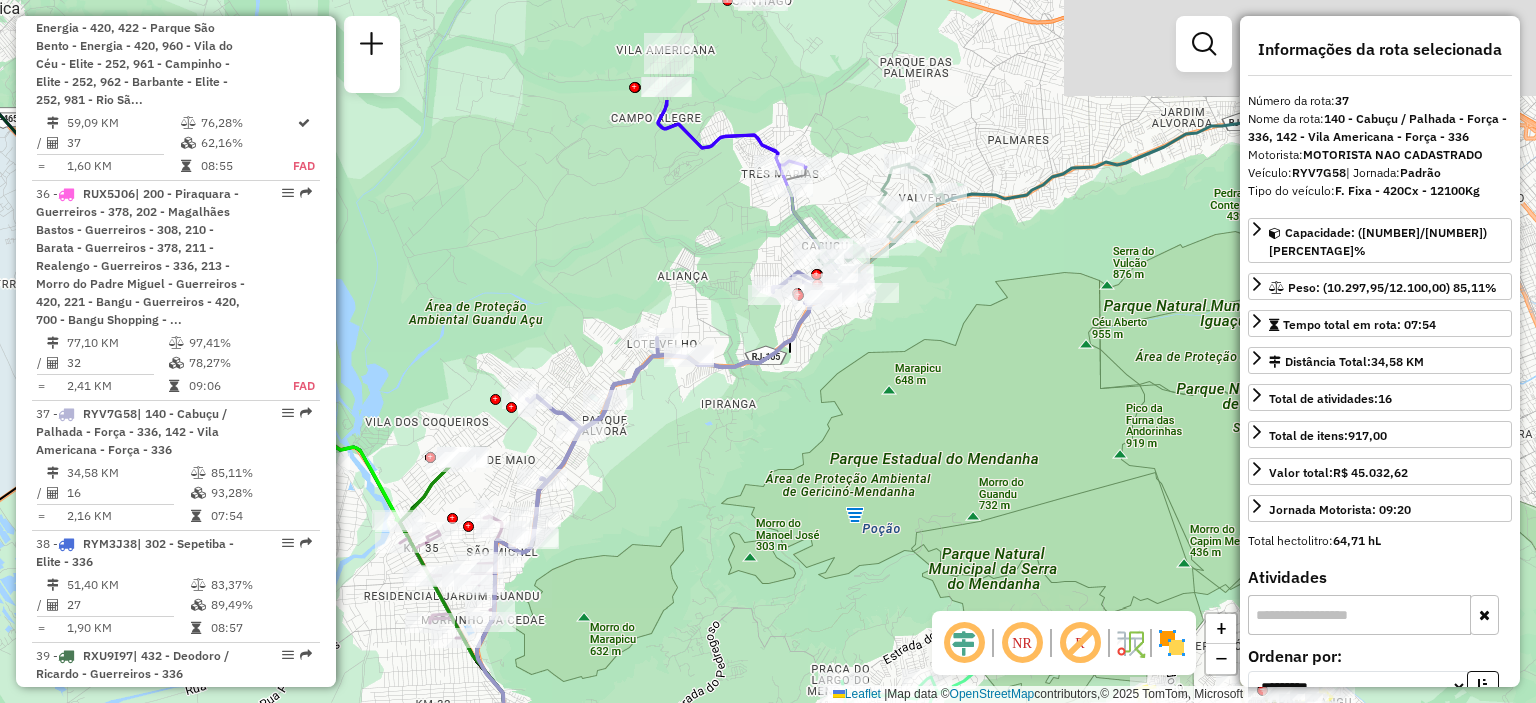 drag, startPoint x: 886, startPoint y: 354, endPoint x: 778, endPoint y: 521, distance: 198.87936 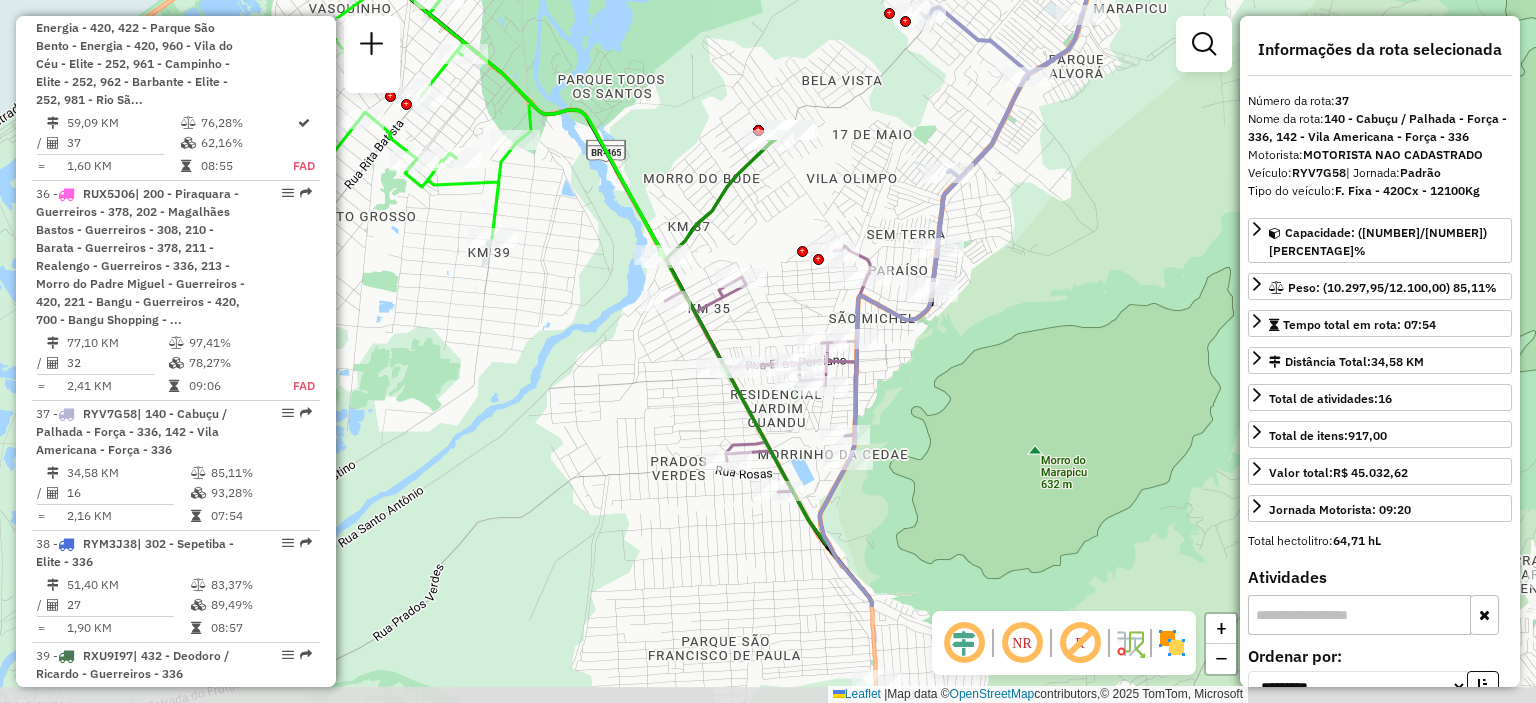 drag, startPoint x: 647, startPoint y: 543, endPoint x: 963, endPoint y: 331, distance: 380.52594 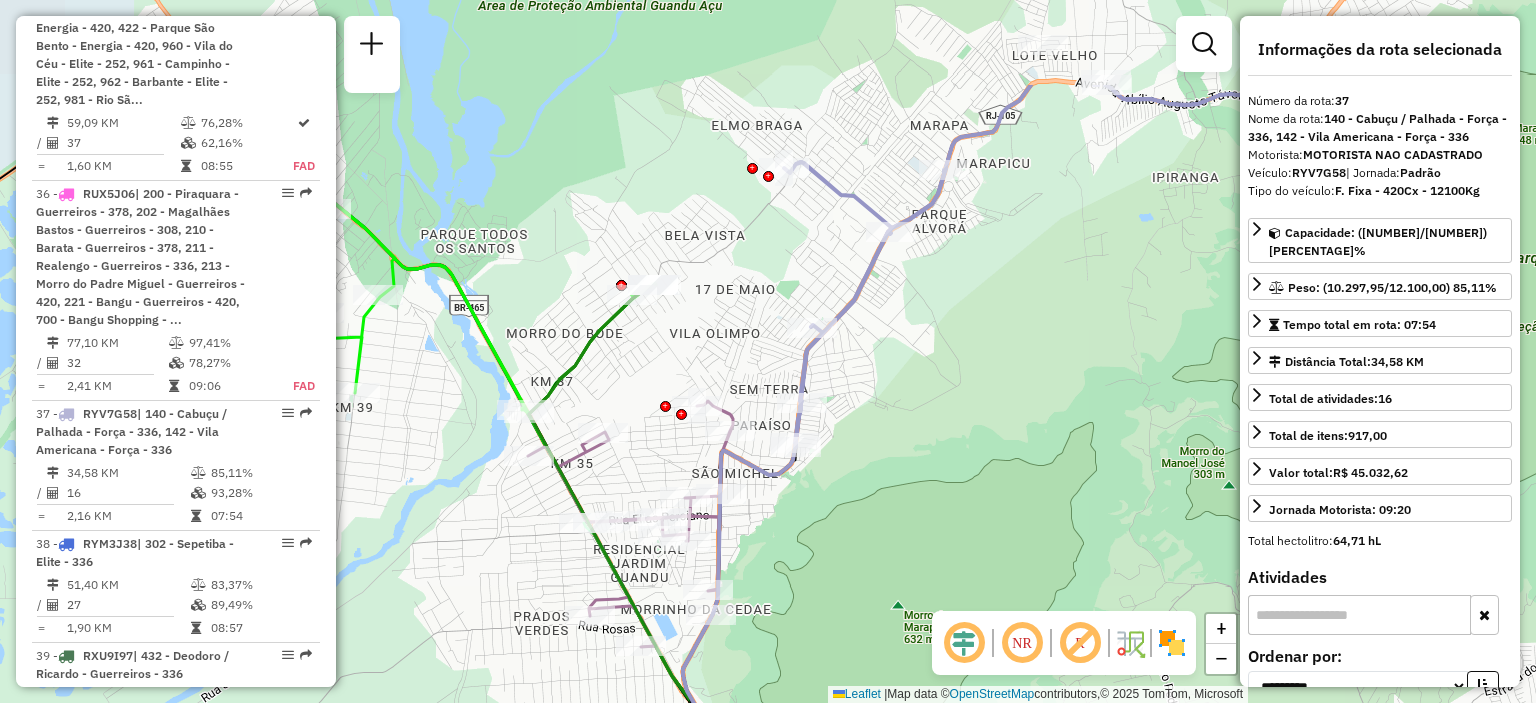 drag, startPoint x: 959, startPoint y: 126, endPoint x: 830, endPoint y: 272, distance: 194.82556 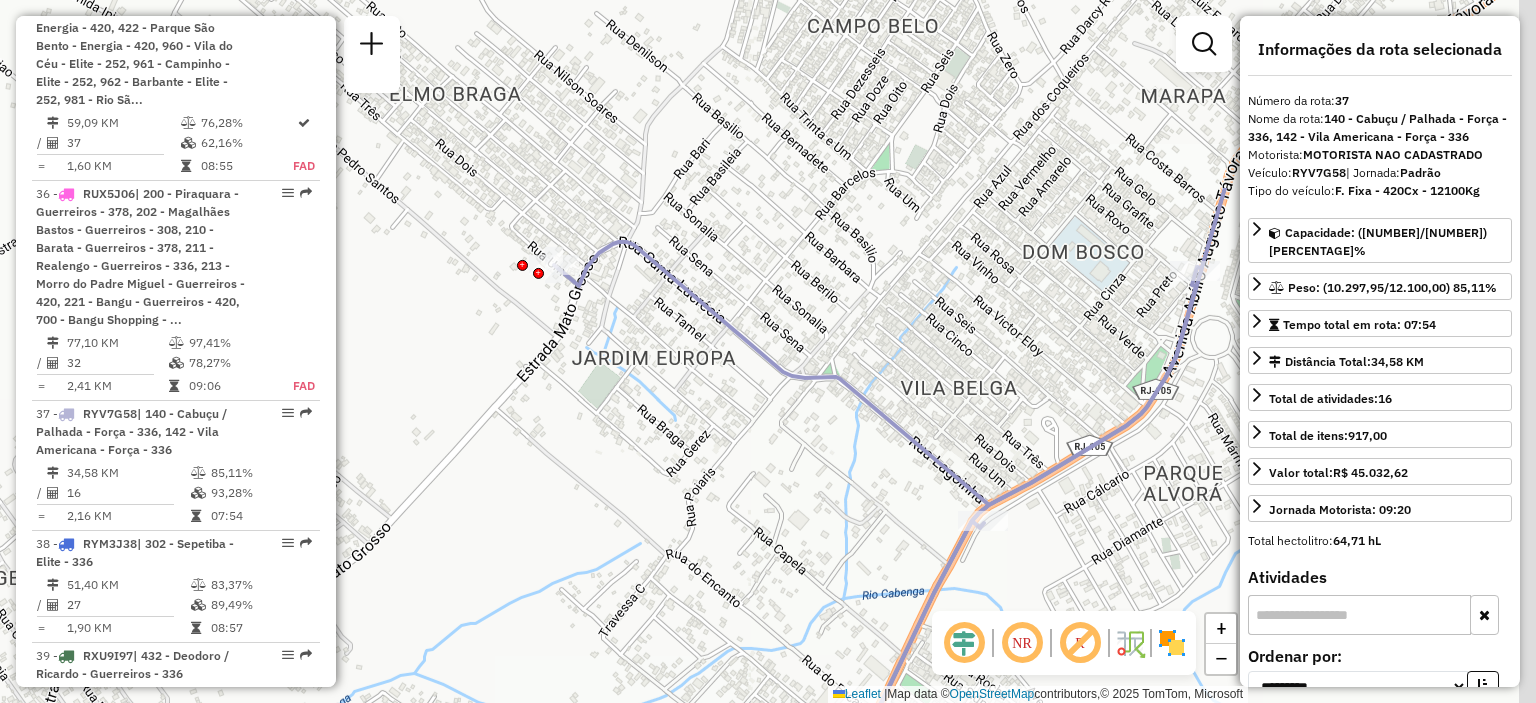 drag, startPoint x: 752, startPoint y: 175, endPoint x: 631, endPoint y: 433, distance: 284.9649 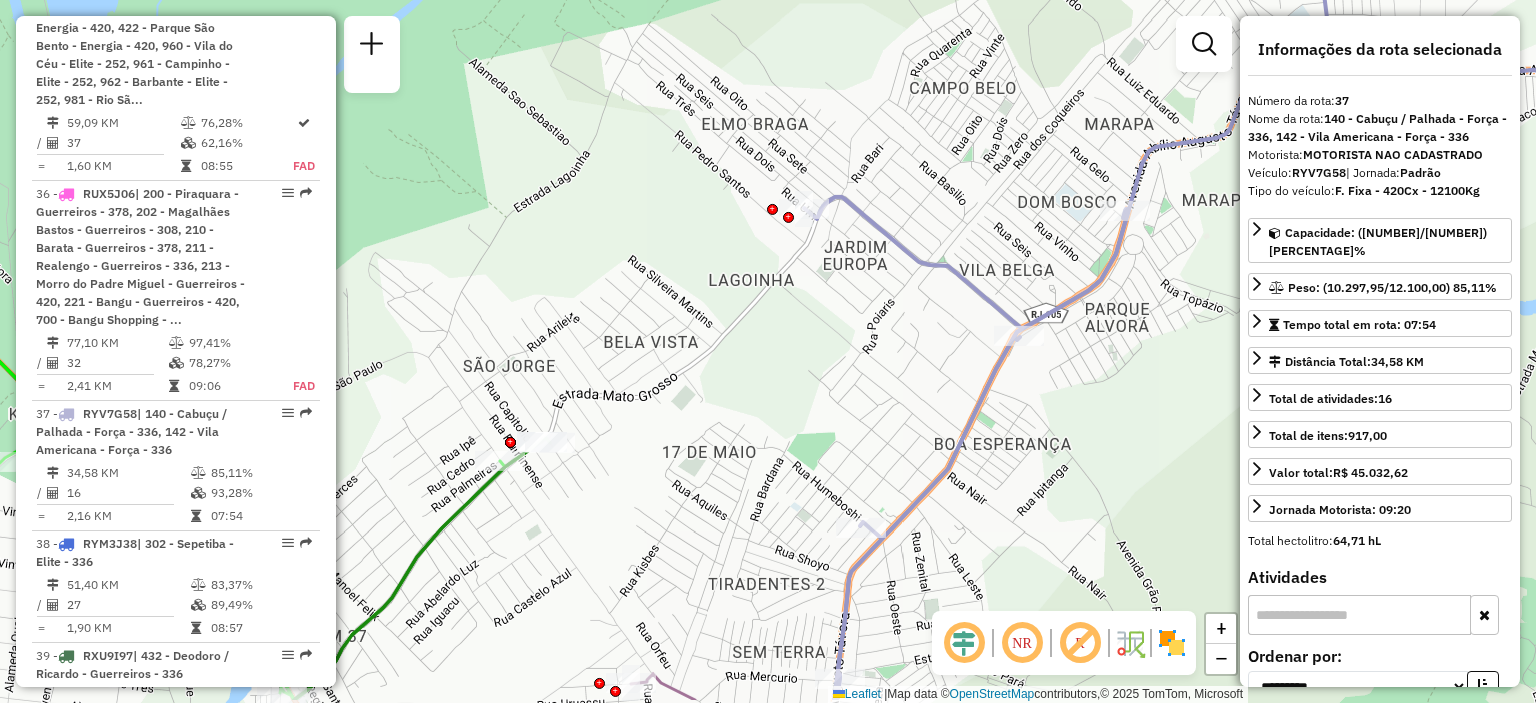 drag, startPoint x: 488, startPoint y: 375, endPoint x: 635, endPoint y: 300, distance: 165.02727 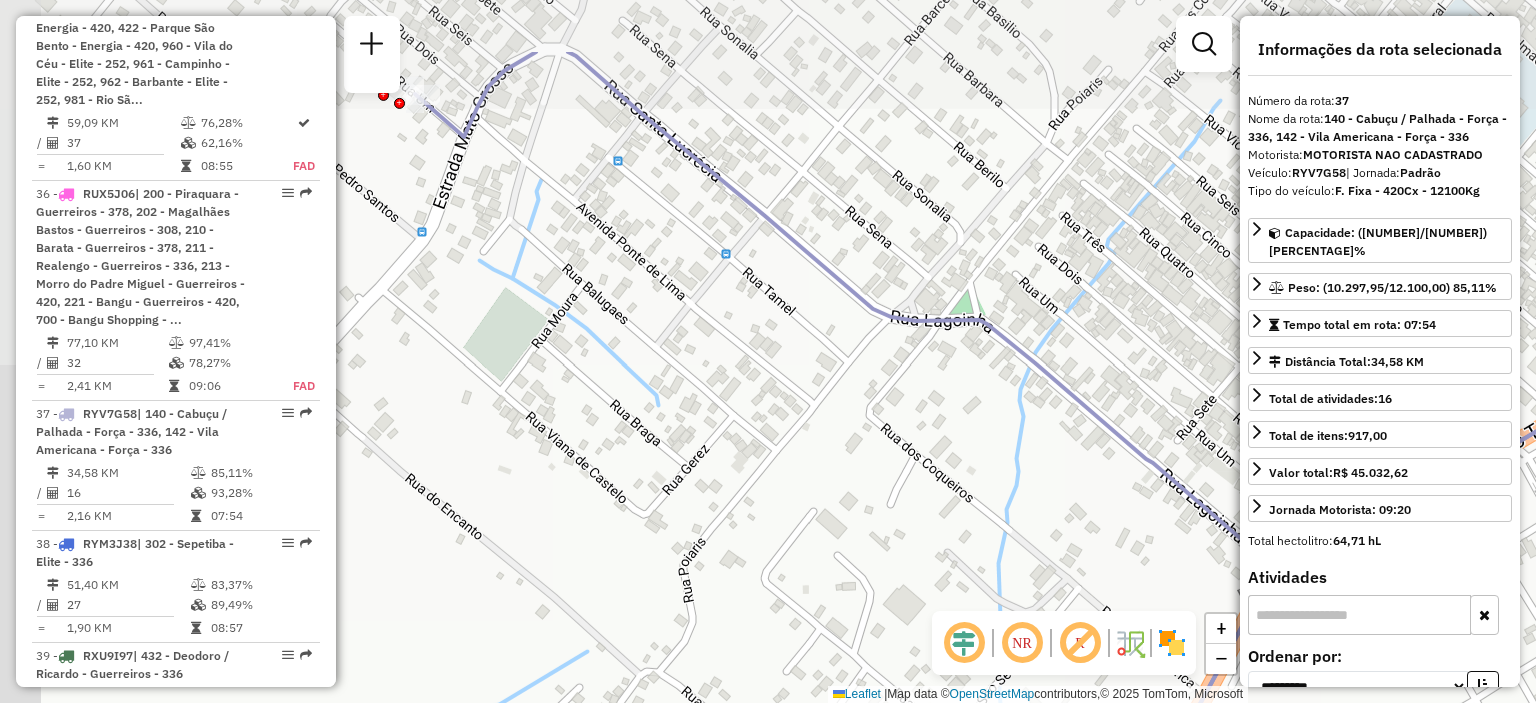 drag, startPoint x: 892, startPoint y: 275, endPoint x: 950, endPoint y: 362, distance: 104.56099 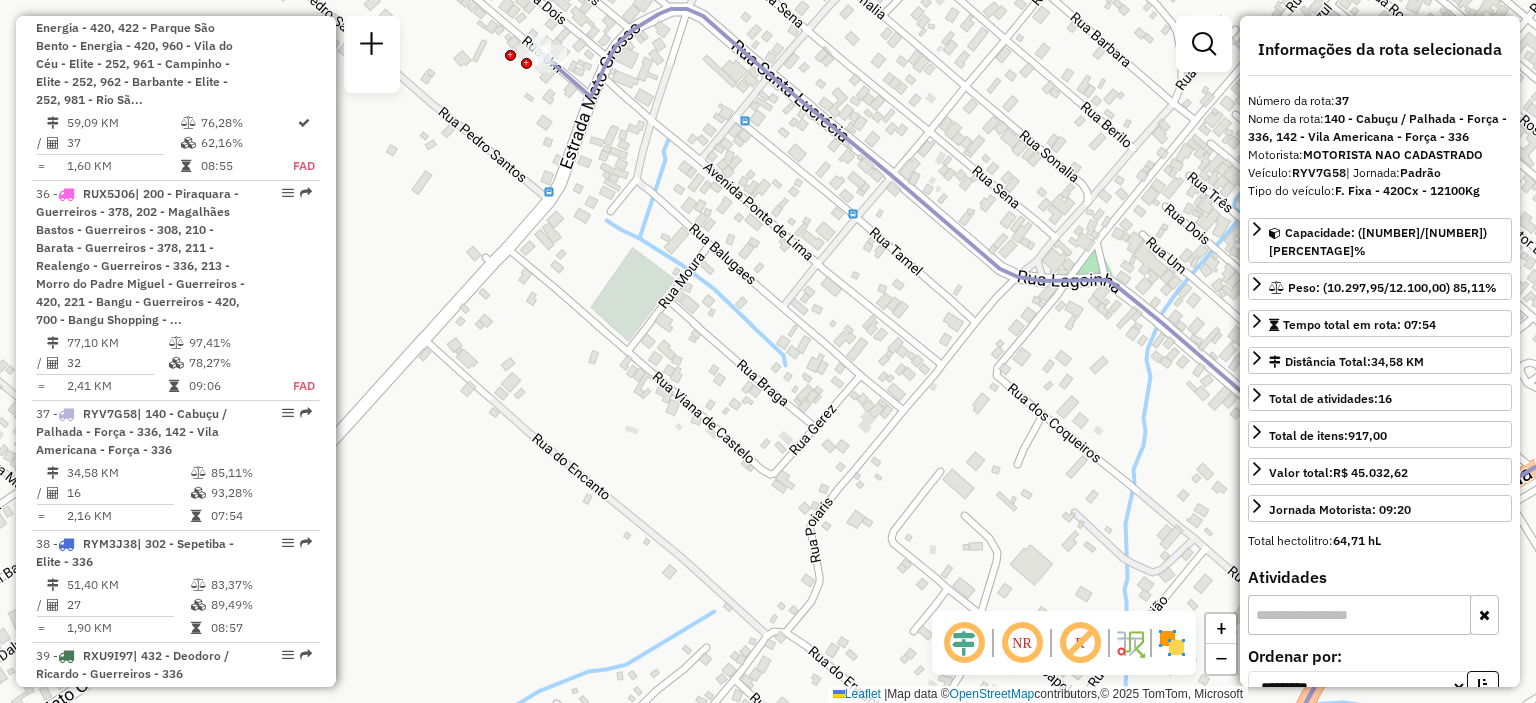 drag, startPoint x: 489, startPoint y: 226, endPoint x: 616, endPoint y: 185, distance: 133.45412 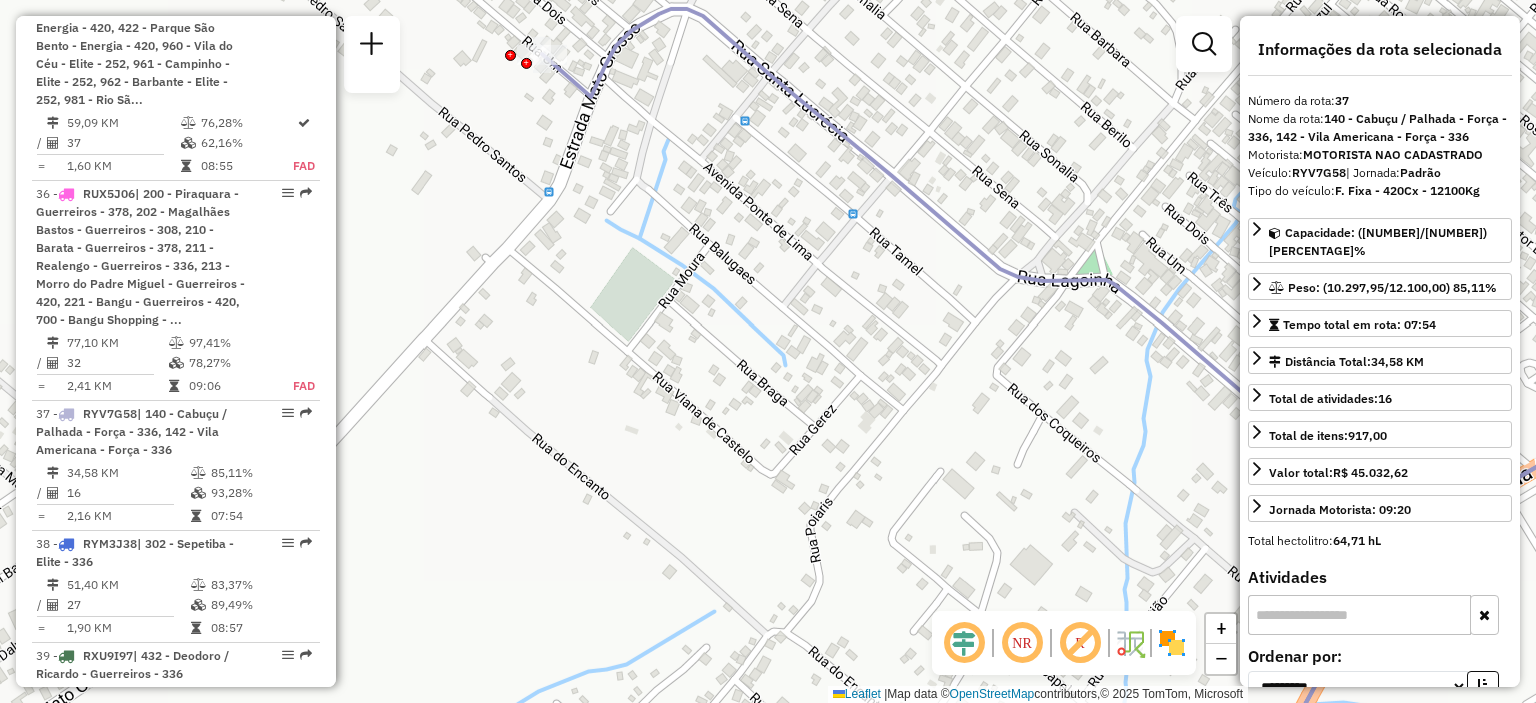 scroll, scrollTop: 5321, scrollLeft: 0, axis: vertical 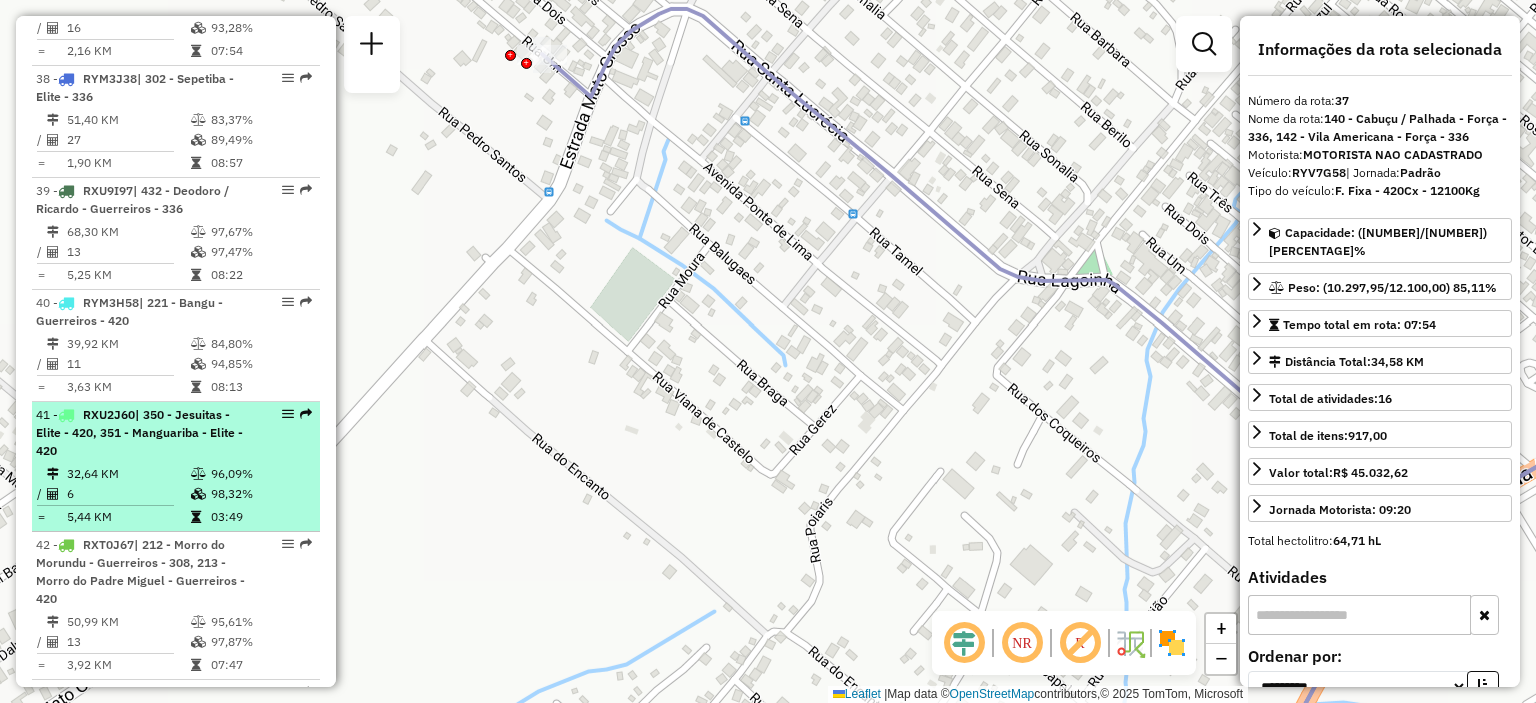click on "| 350 - Jesuitas - Elite - 420, 351 - Manguariba - Elite - 420" at bounding box center (139, 432) 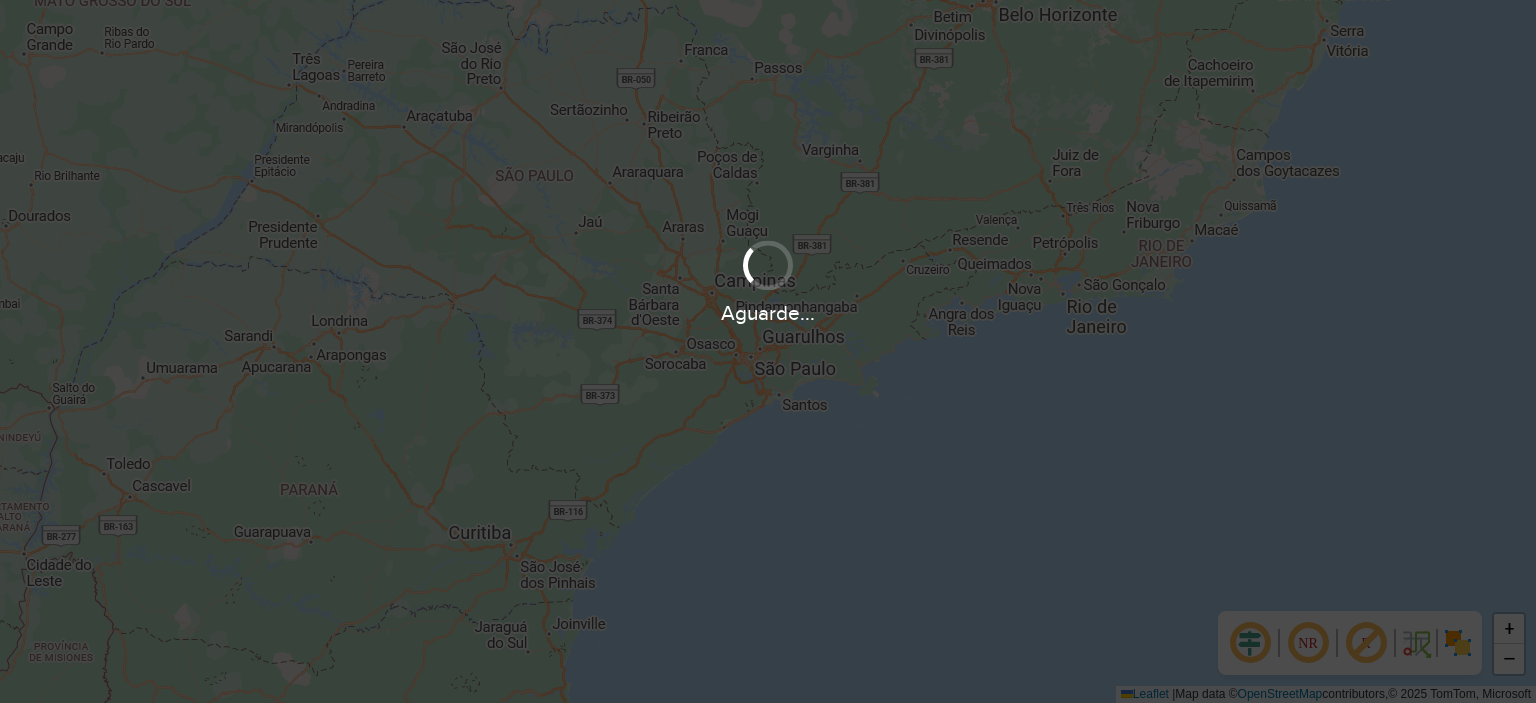 scroll, scrollTop: 0, scrollLeft: 0, axis: both 